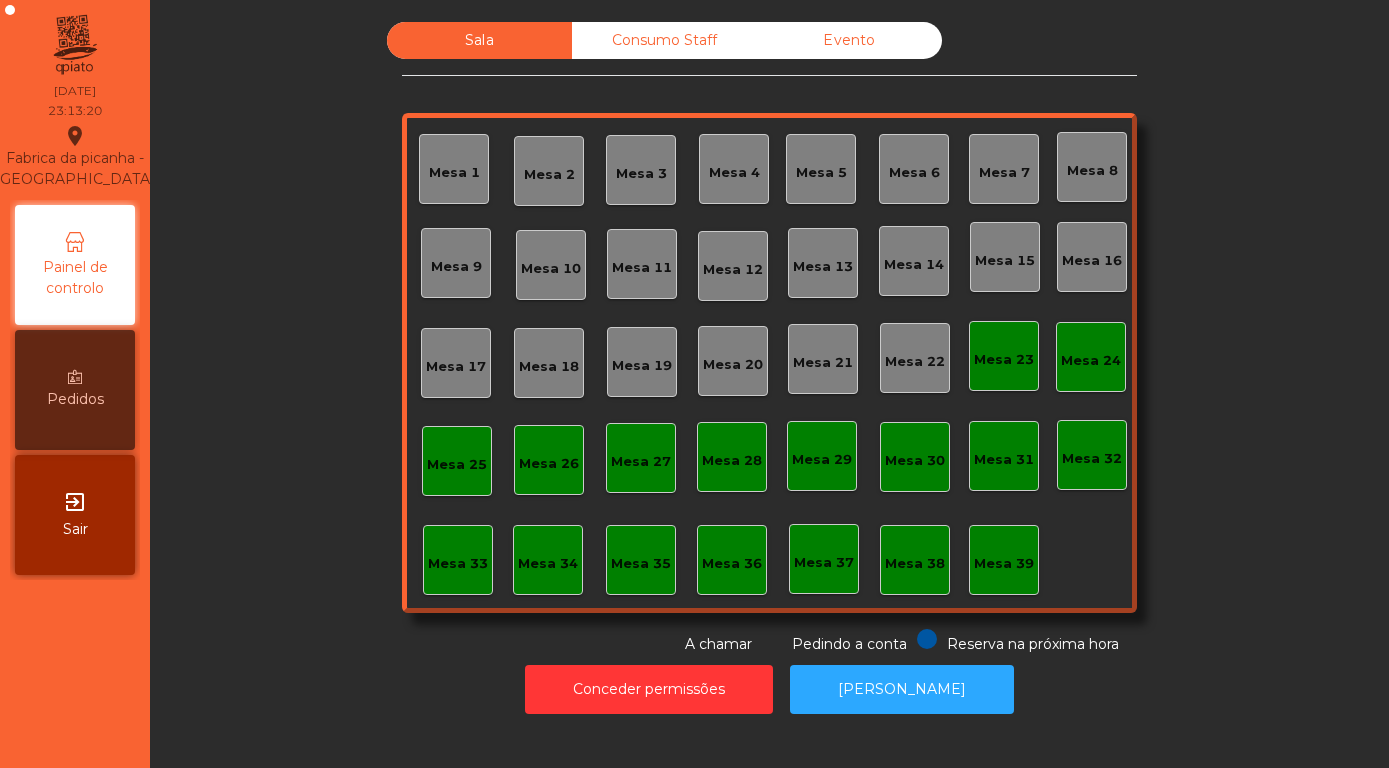 scroll, scrollTop: 0, scrollLeft: 0, axis: both 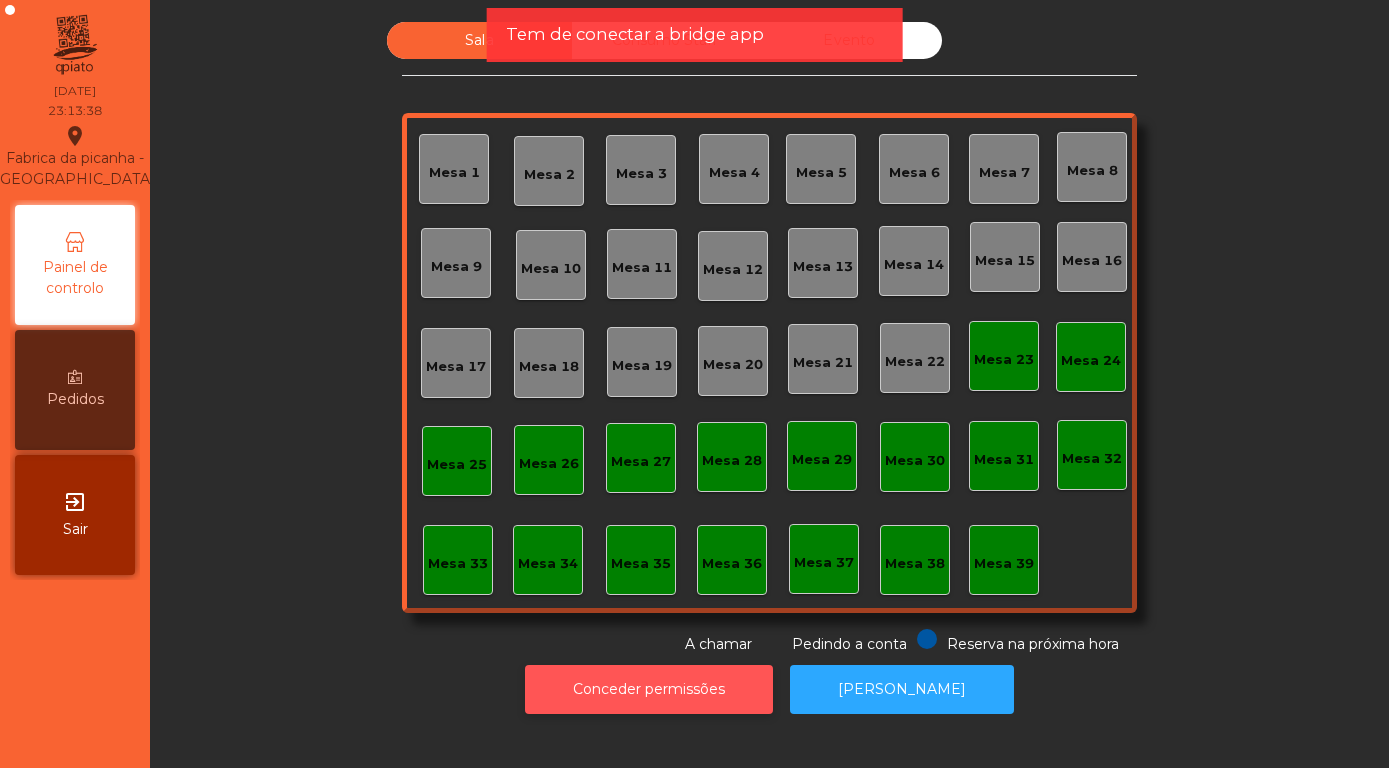 click on "Conceder permissões" 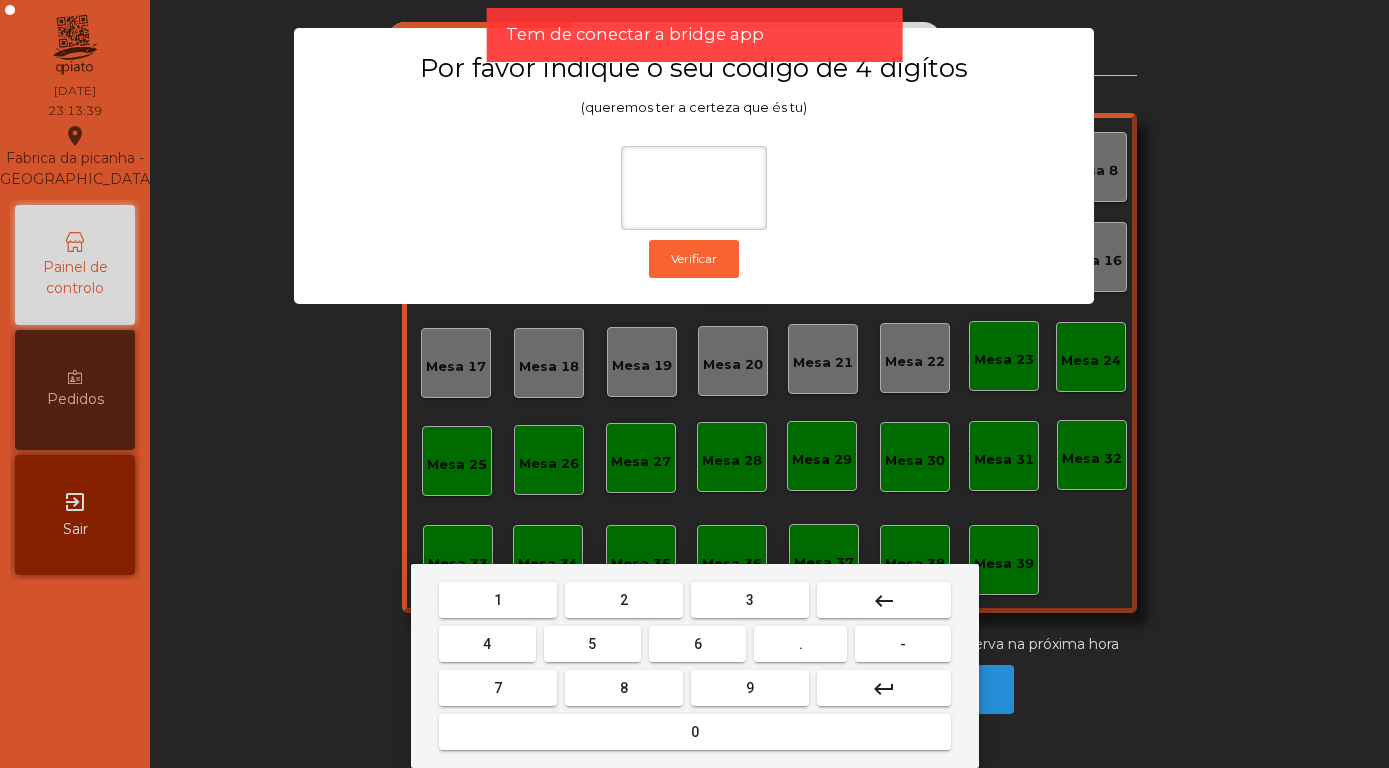 click on "8" at bounding box center [624, 688] 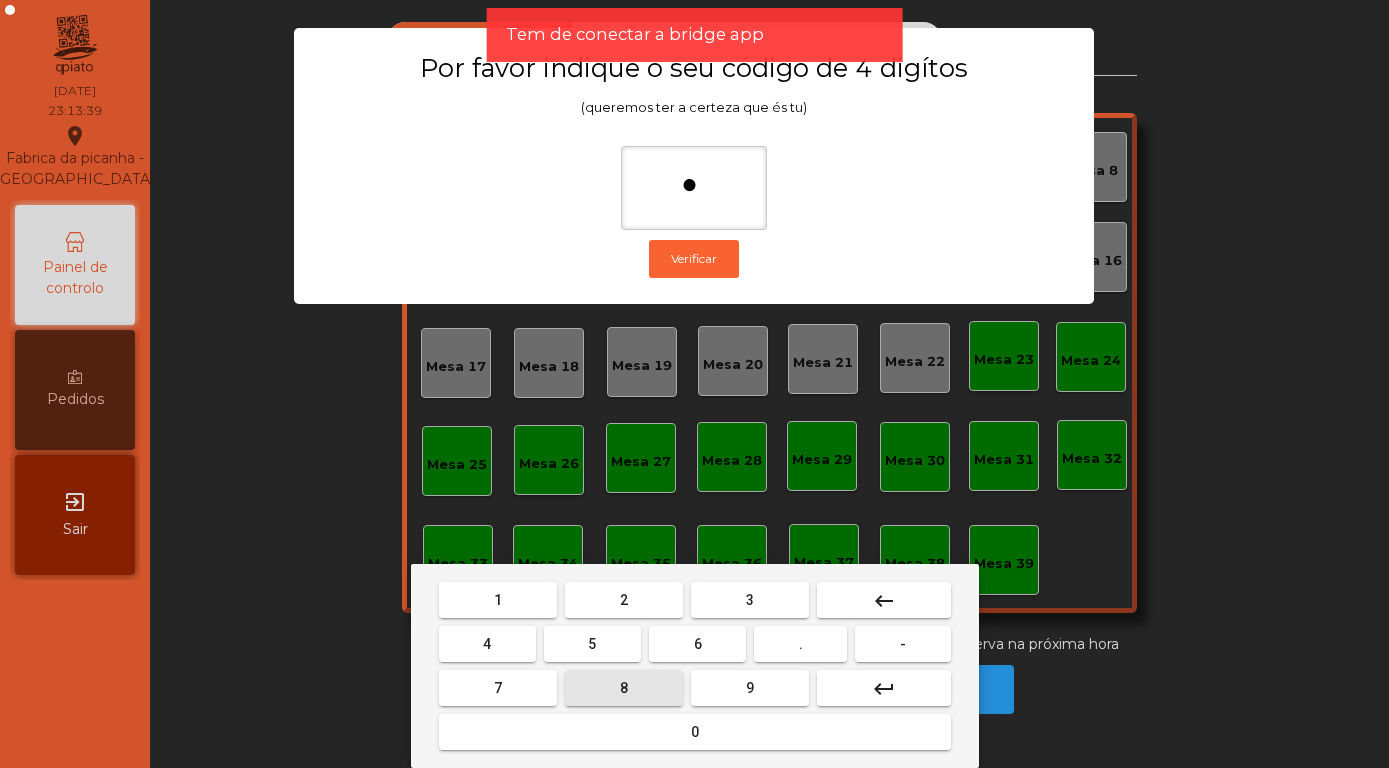 click on "4" at bounding box center (487, 644) 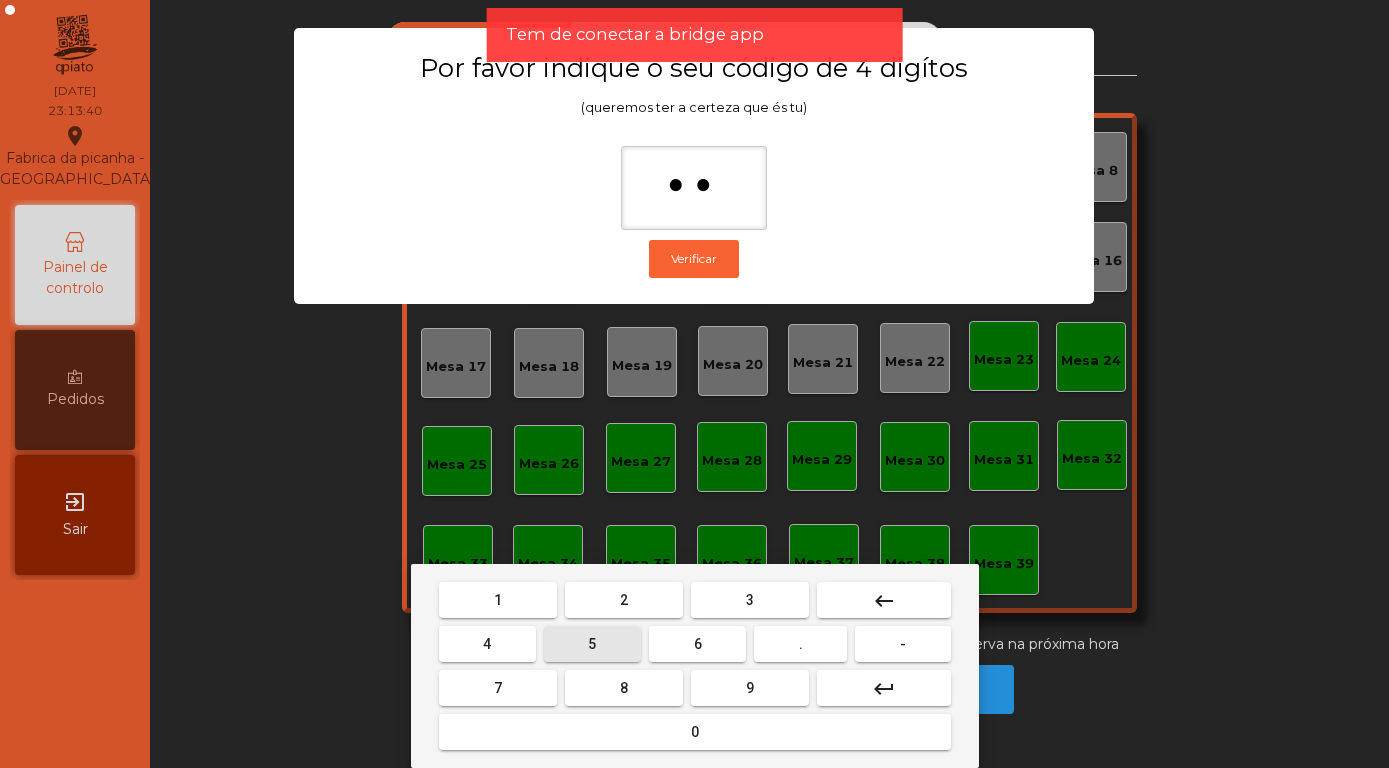 click on "5" at bounding box center (592, 644) 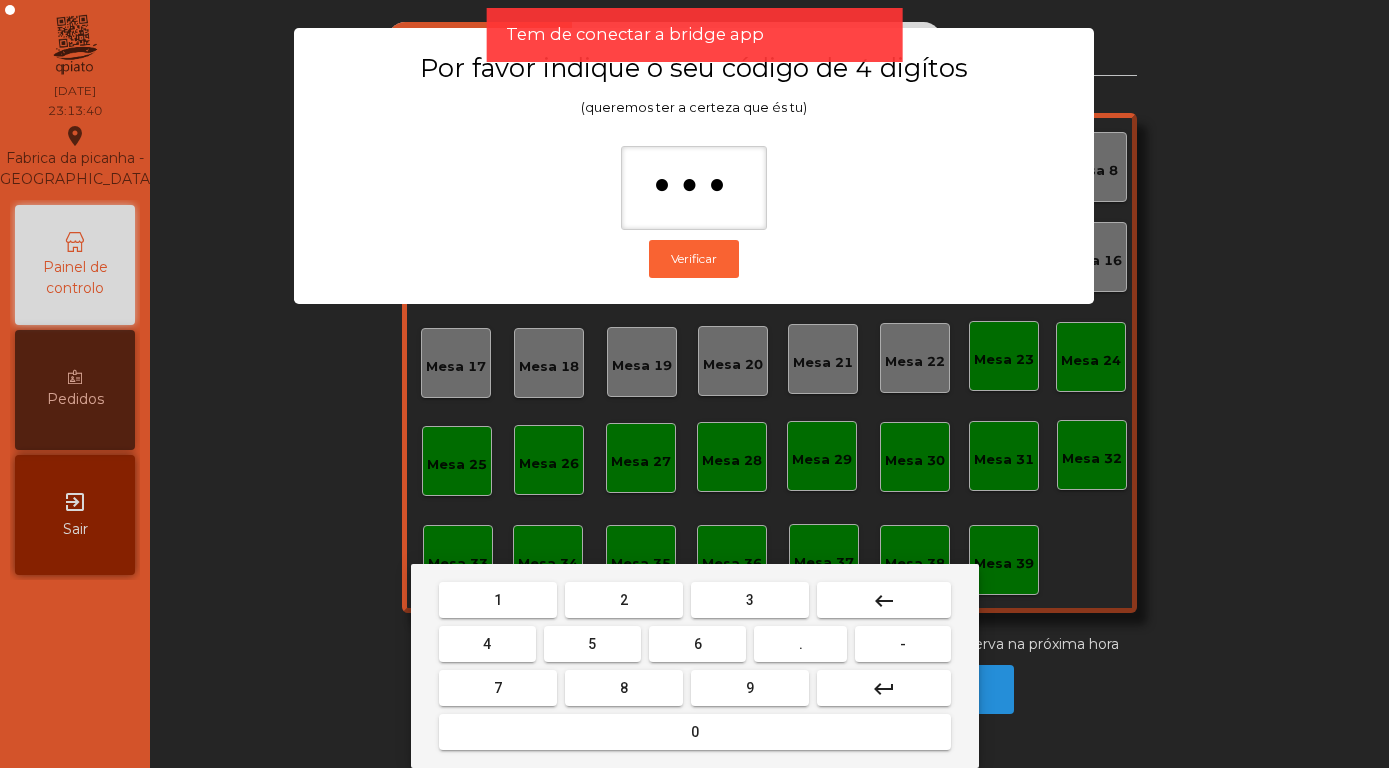 click on "7" at bounding box center [498, 688] 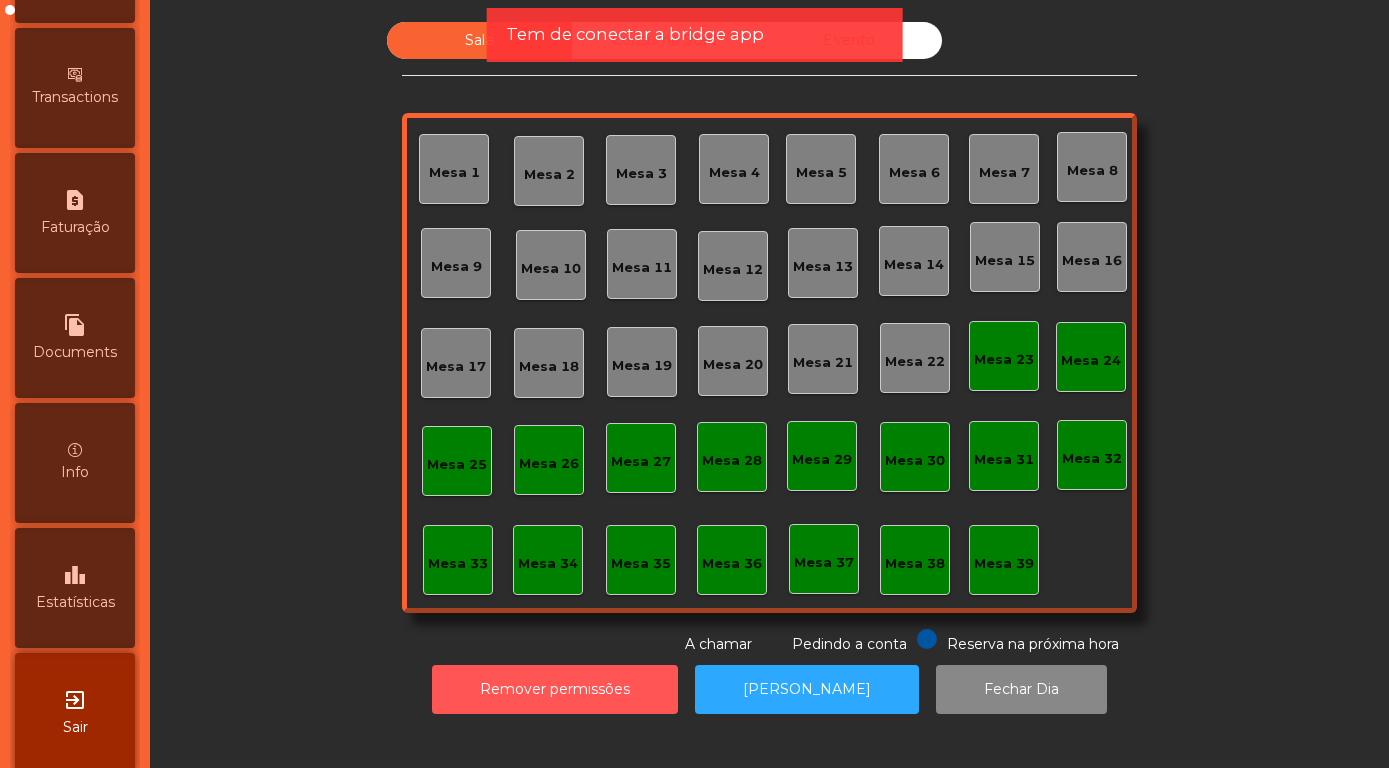 scroll, scrollTop: 948, scrollLeft: 0, axis: vertical 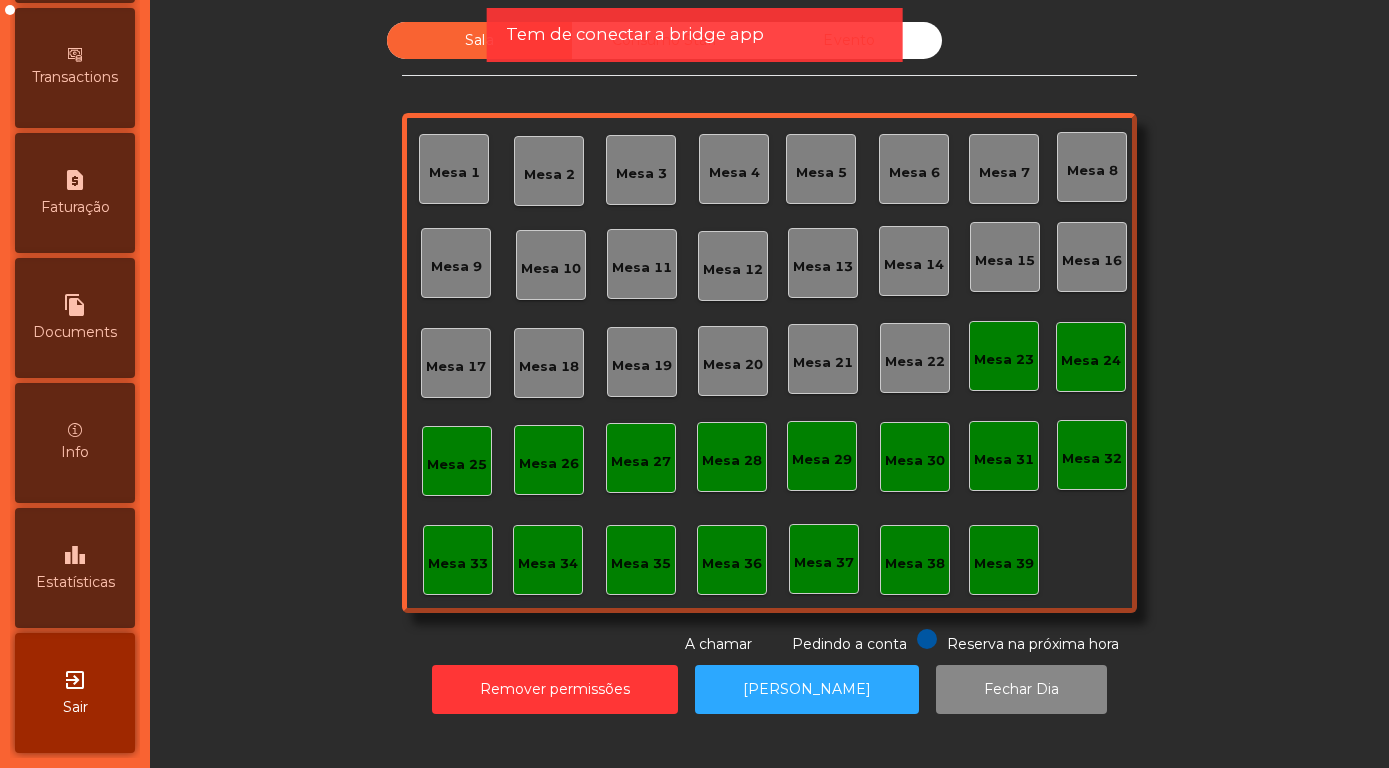 click on "leaderboard  Estatísticas" at bounding box center (75, 568) 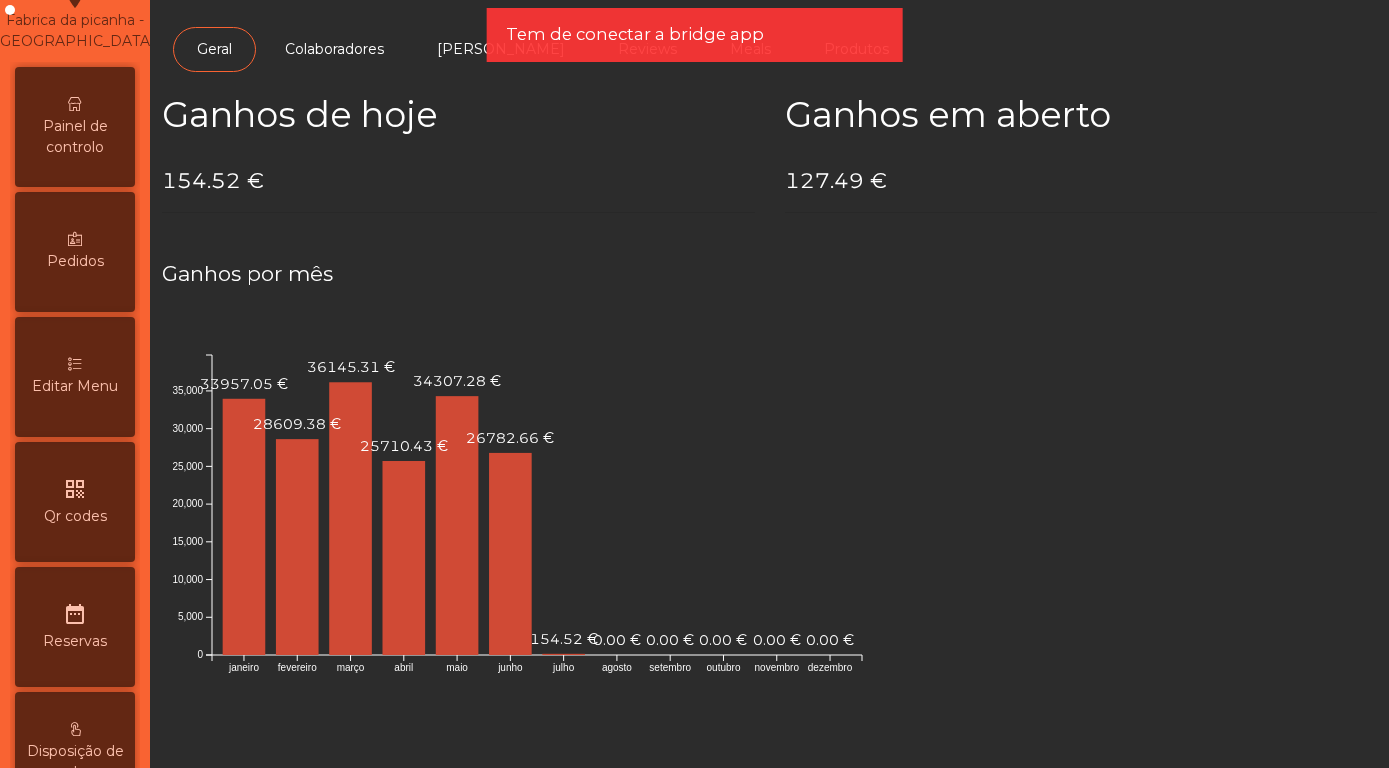 scroll, scrollTop: 0, scrollLeft: 0, axis: both 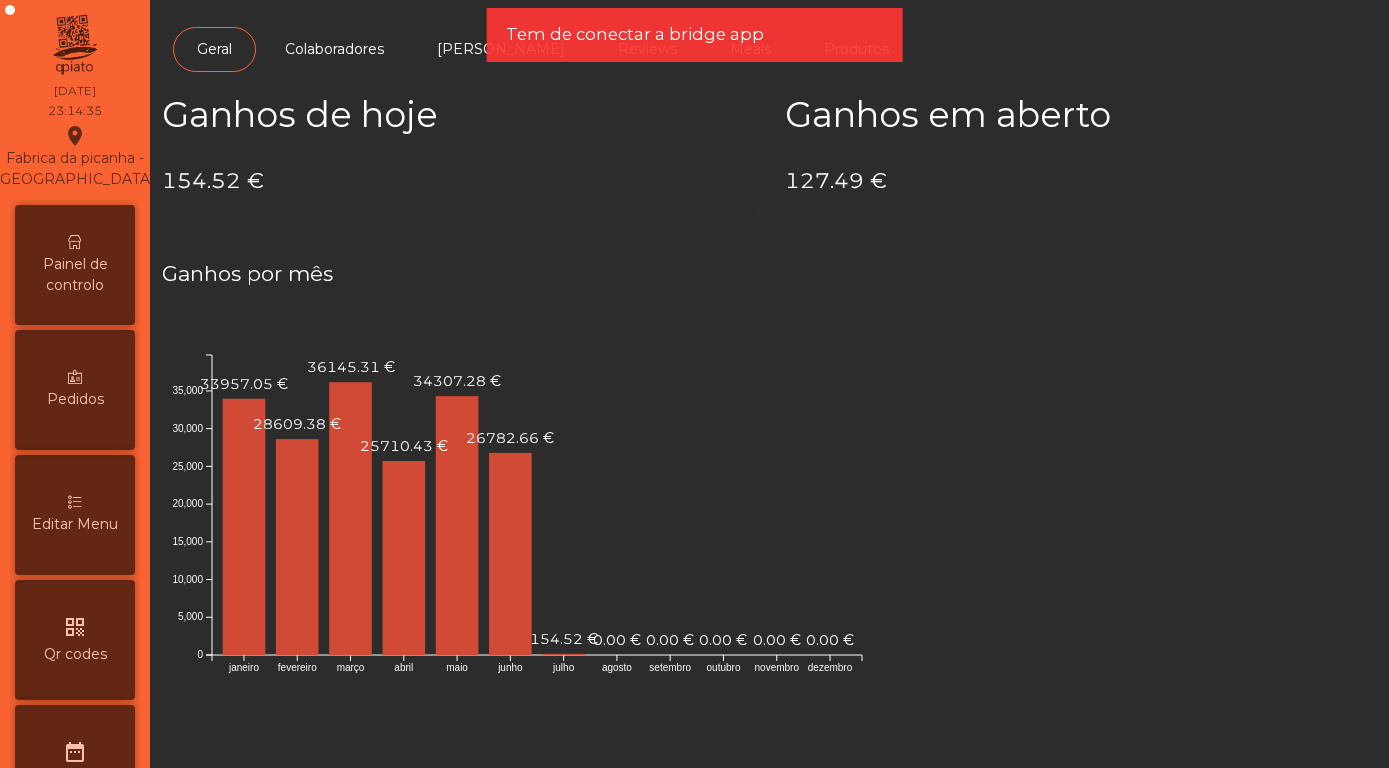 click on "Painel de controlo" at bounding box center (75, 275) 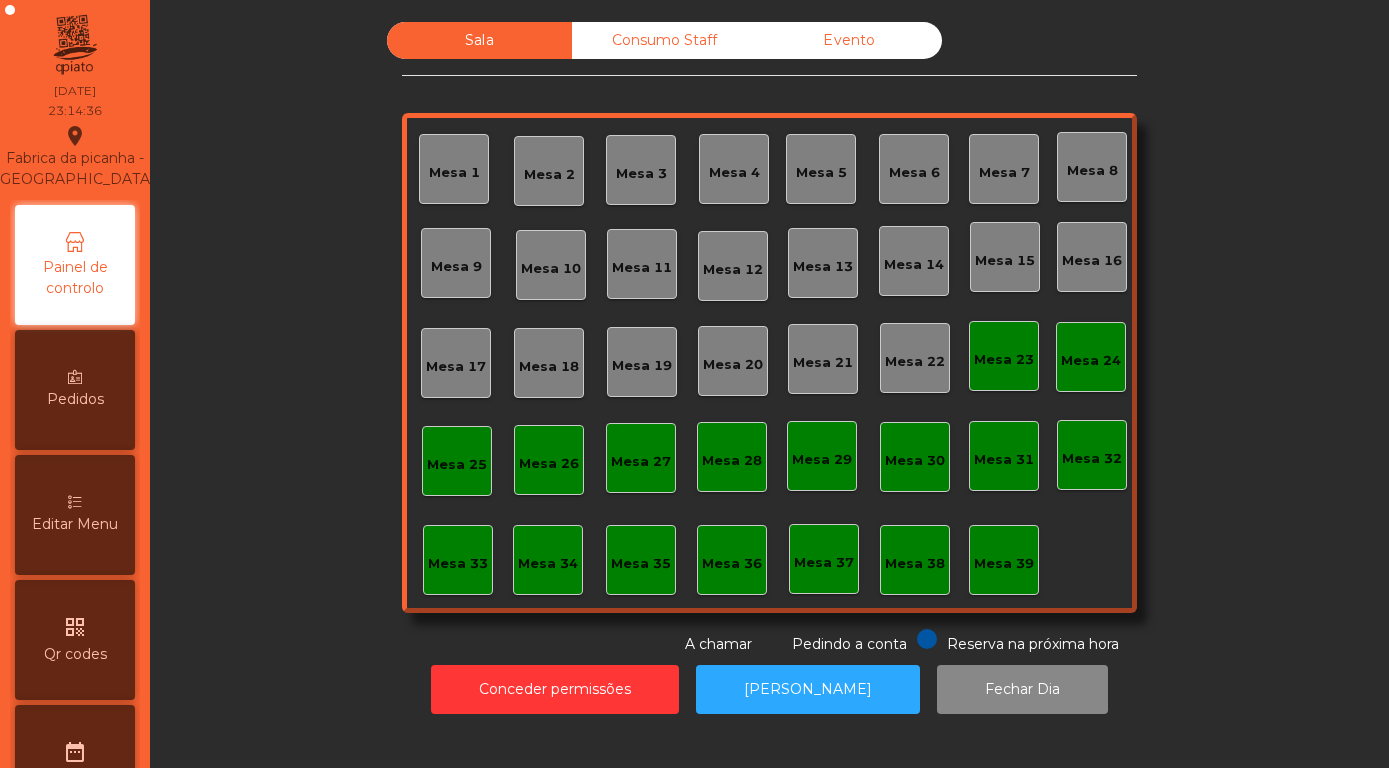 click on "Evento" 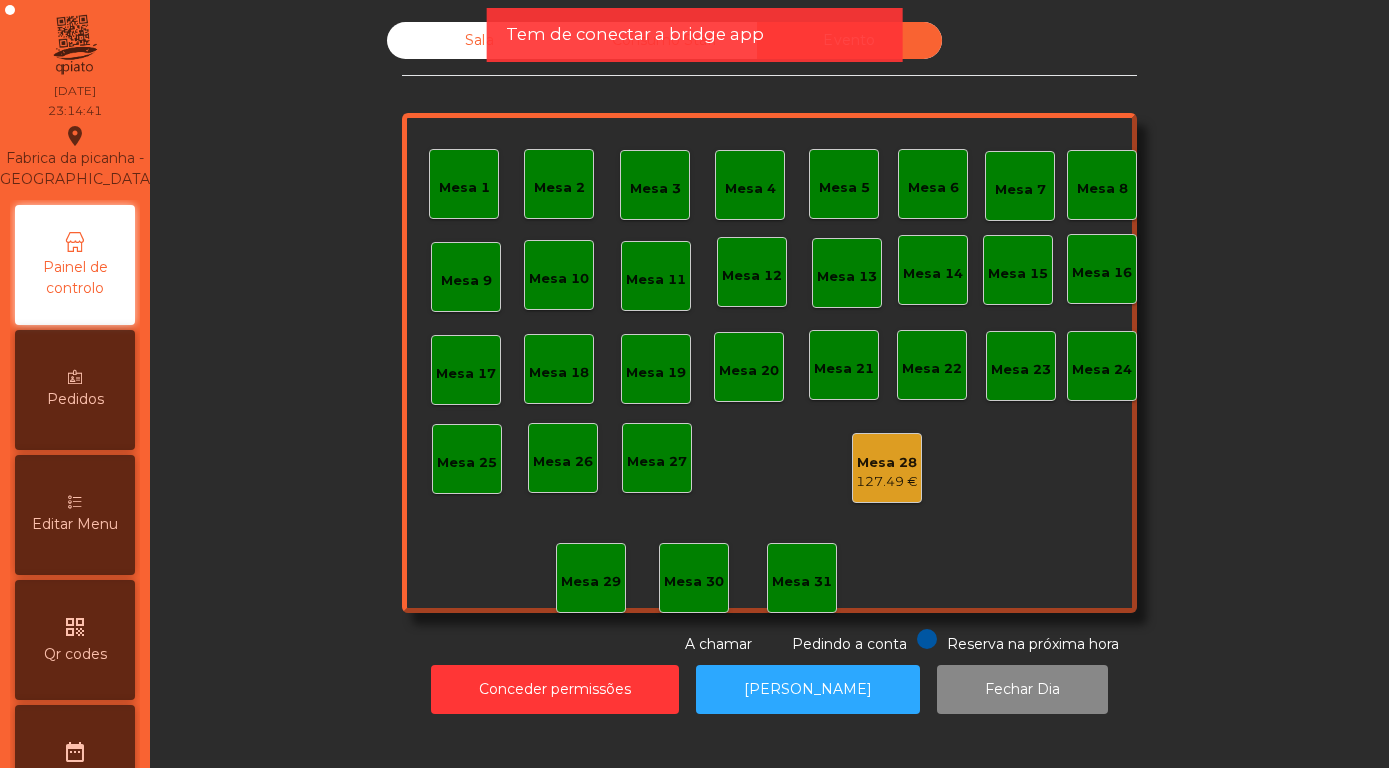 click on "127.49 €" 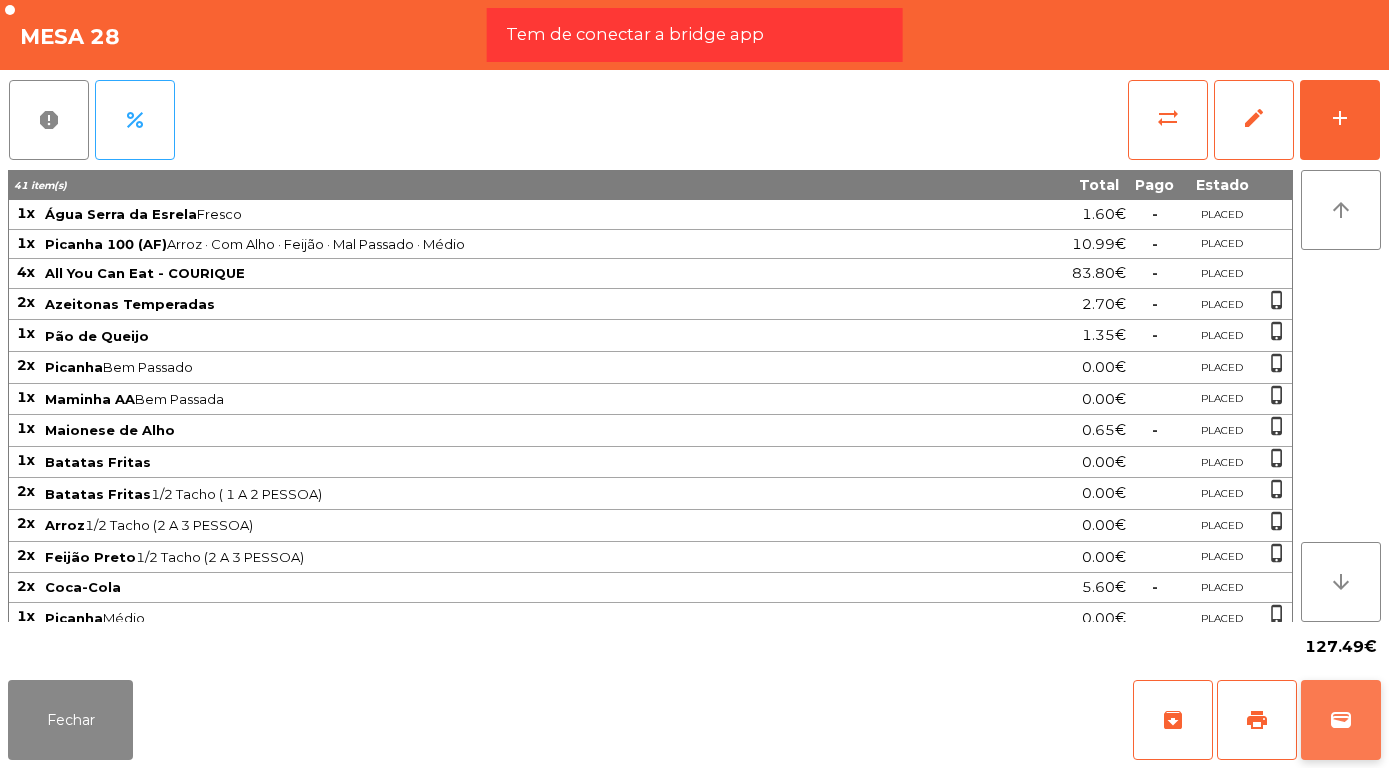 click on "wallet" 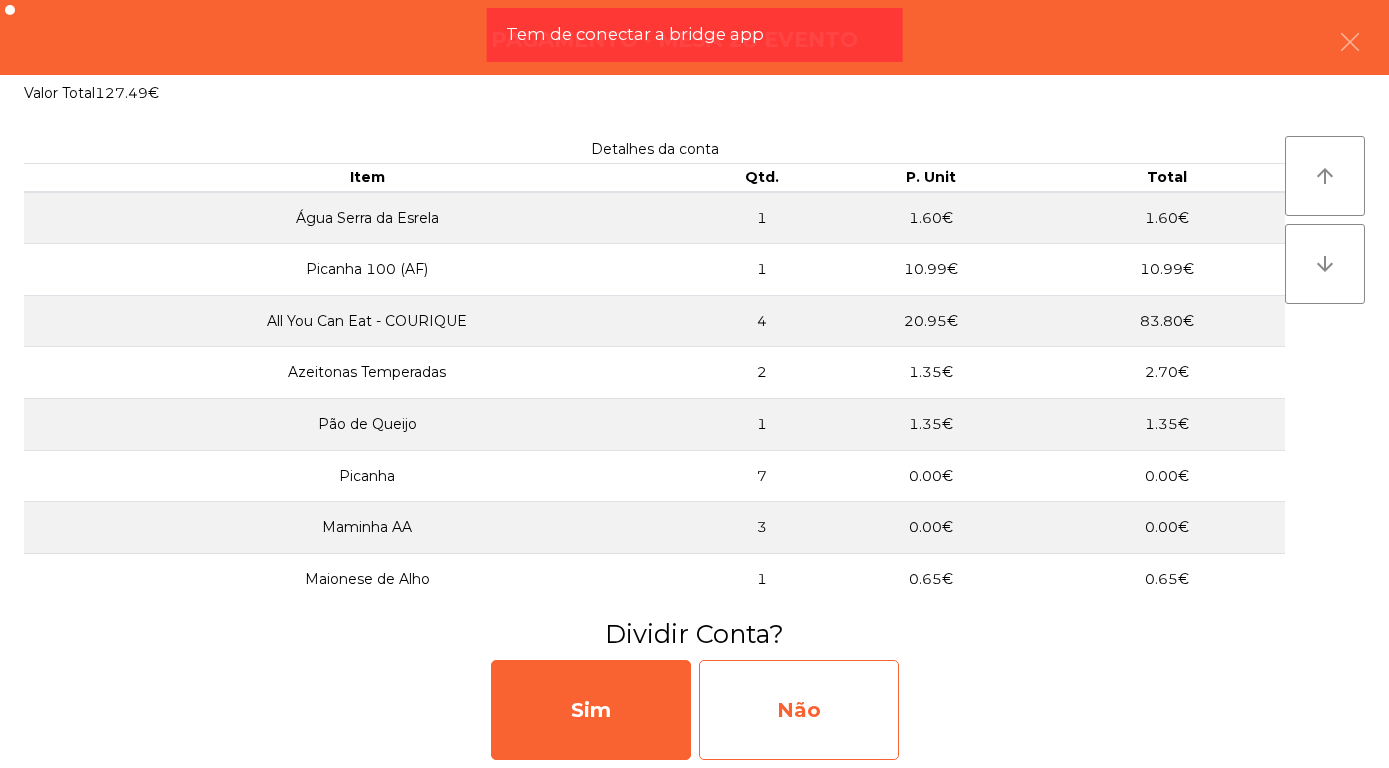 click on "Não" 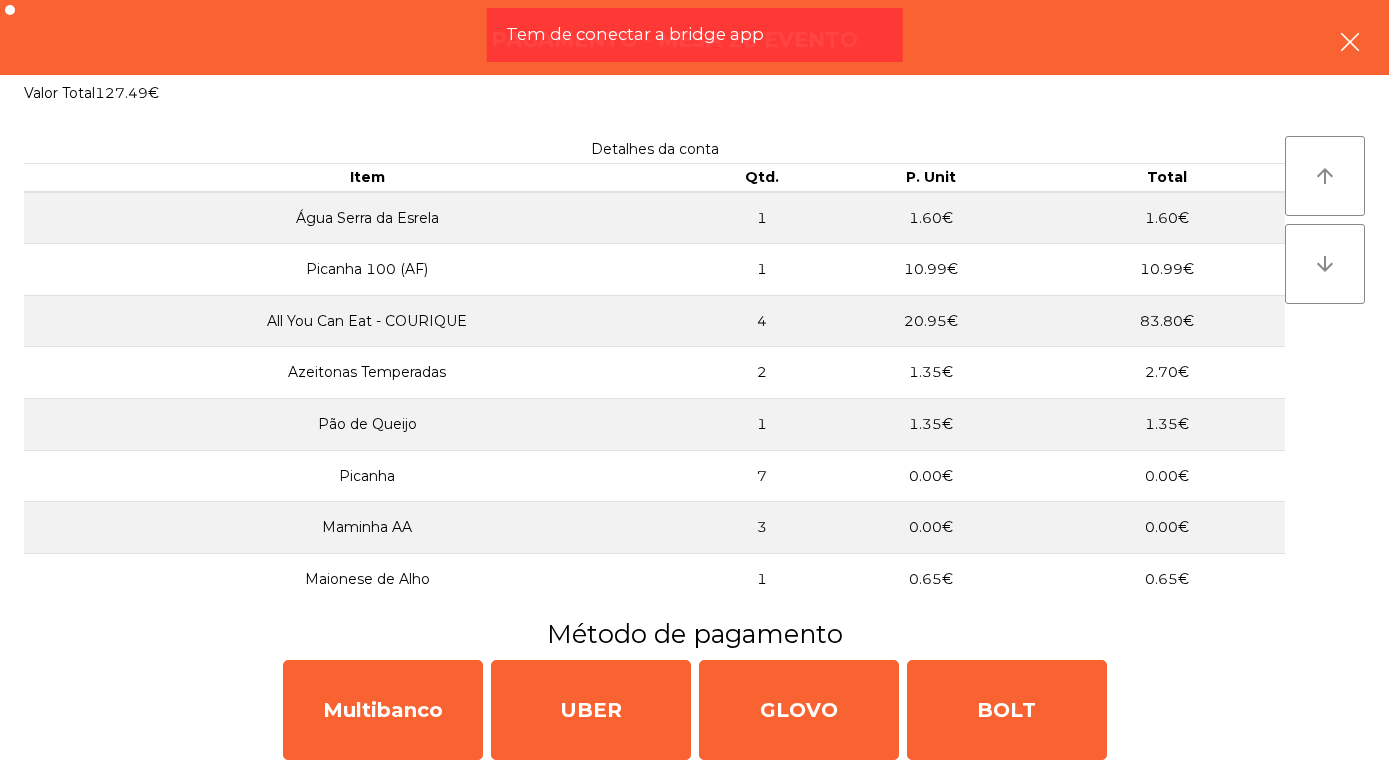 click 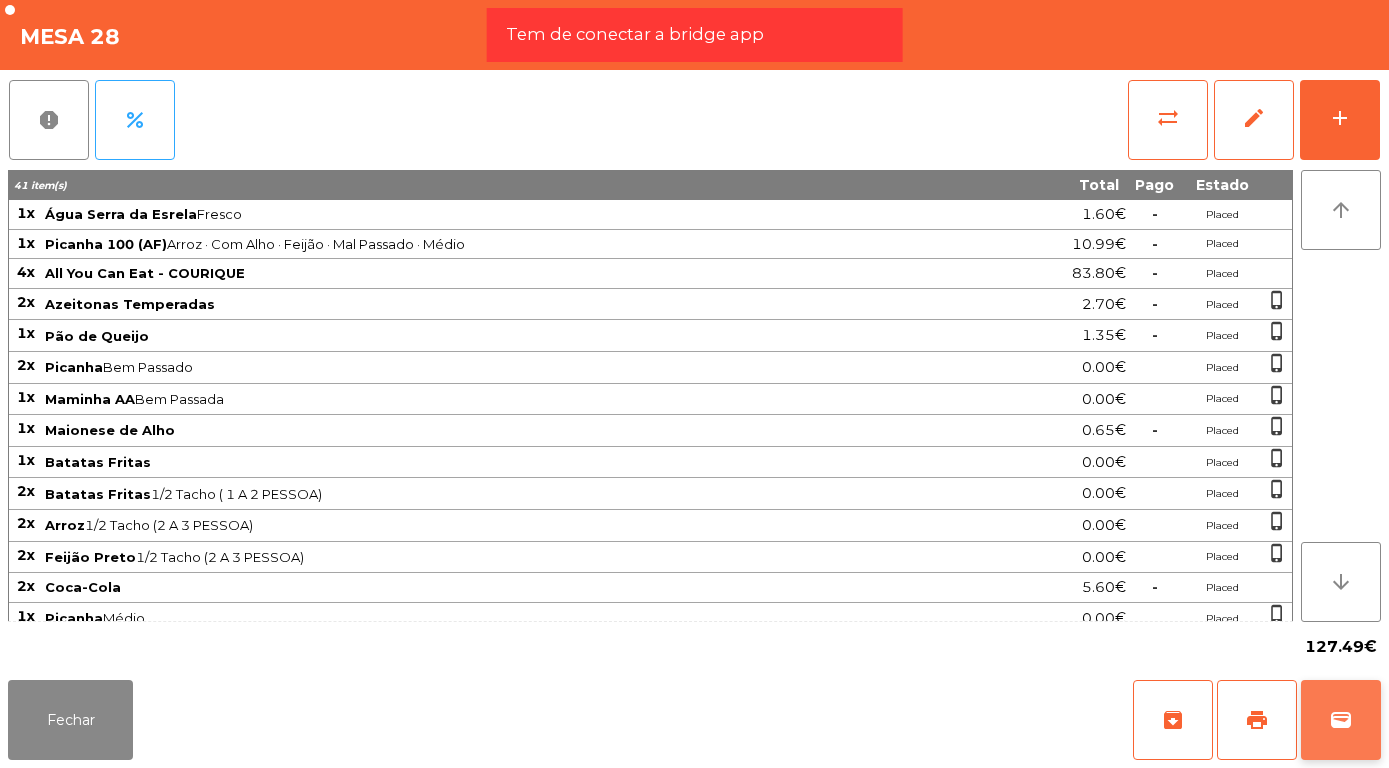 click on "wallet" 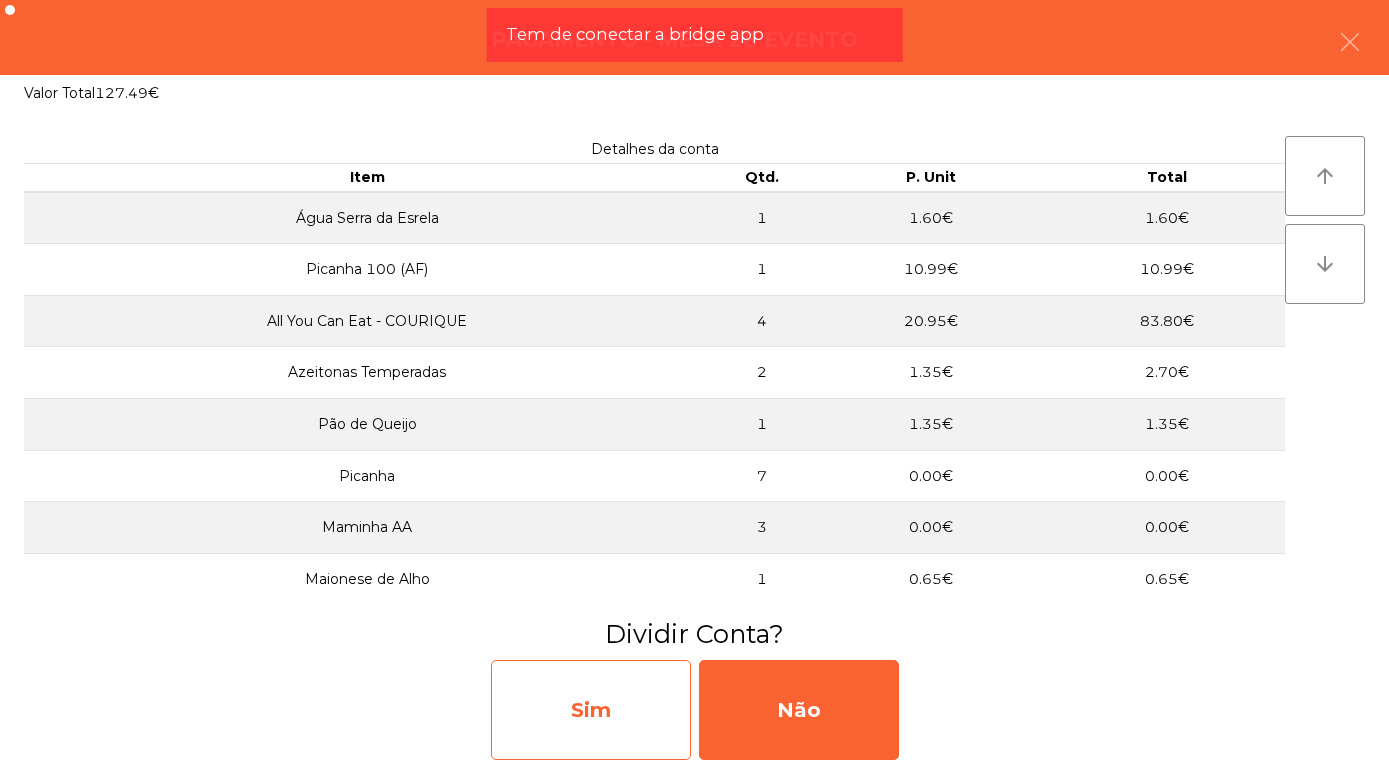 click on "Sim" 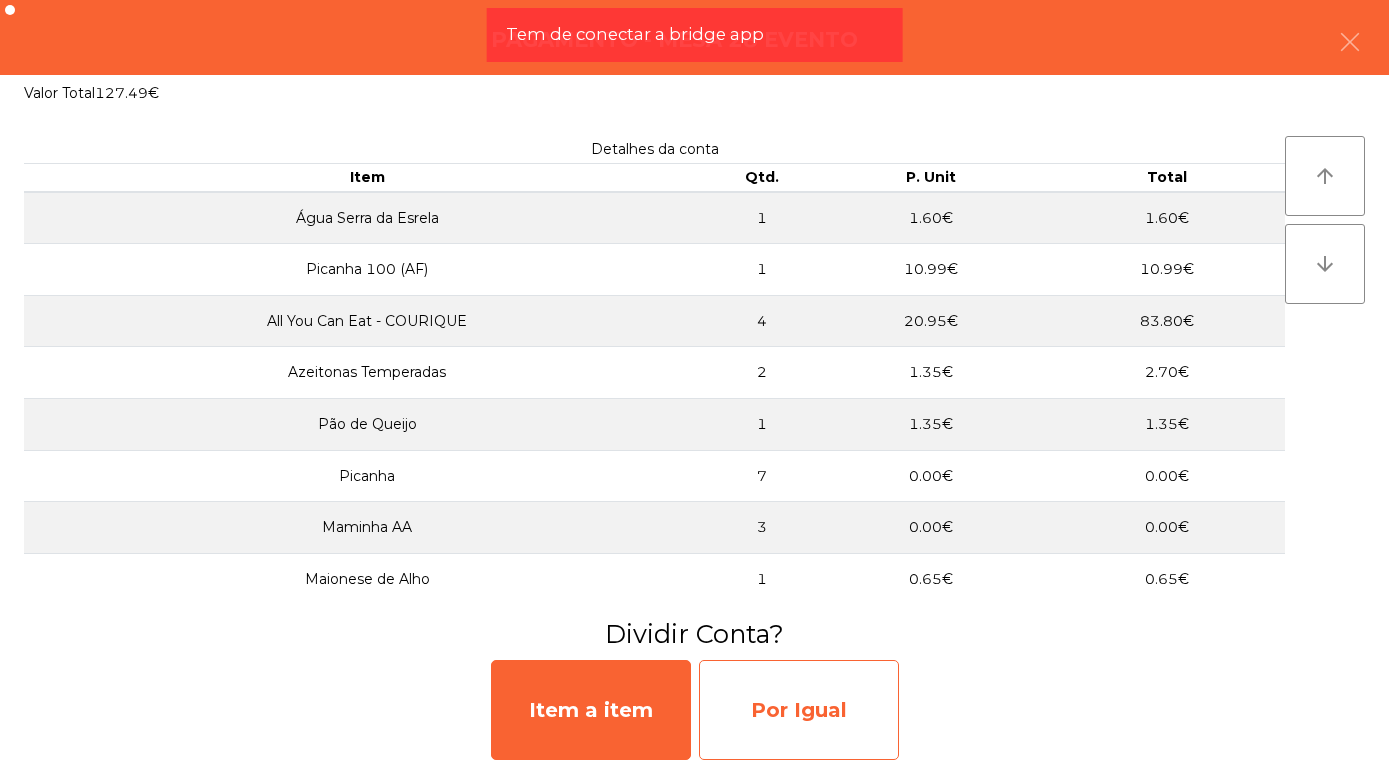 click on "Por Igual" 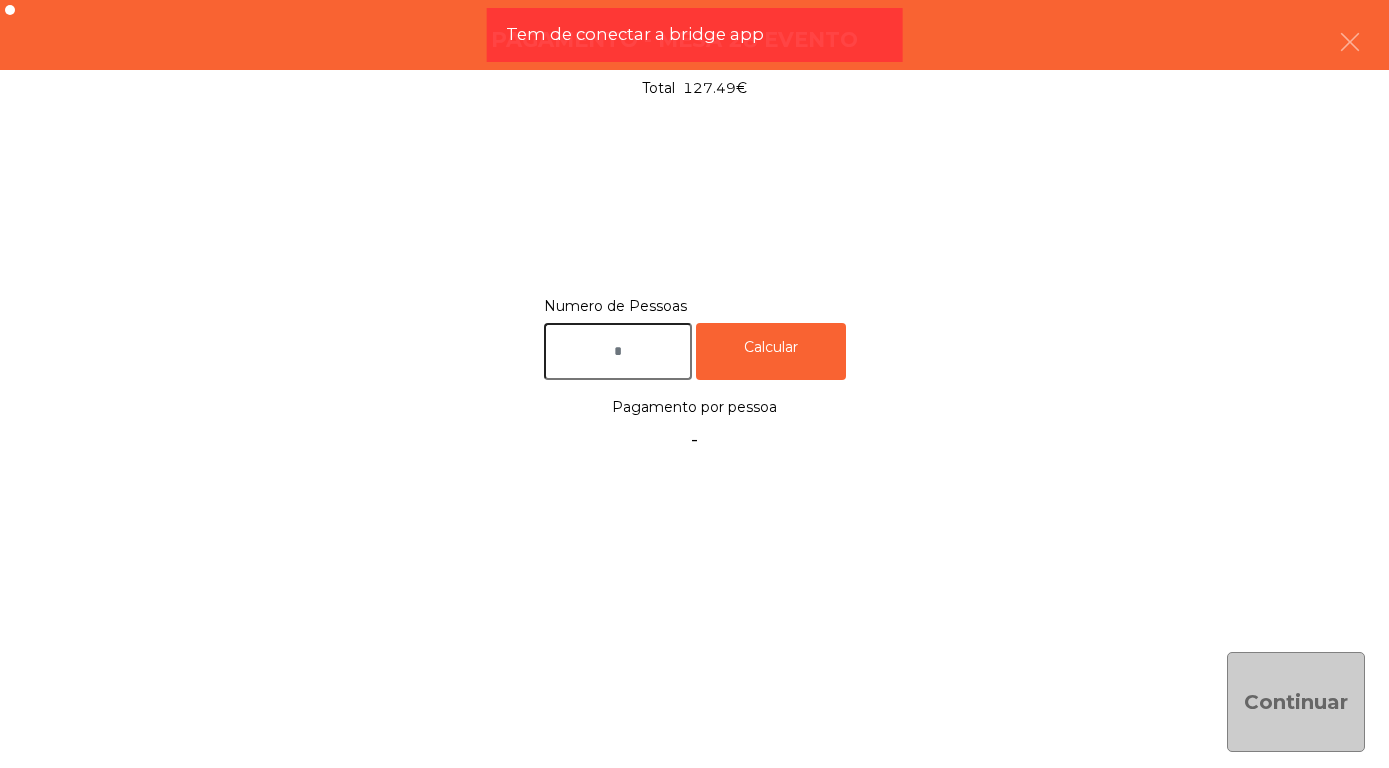 click 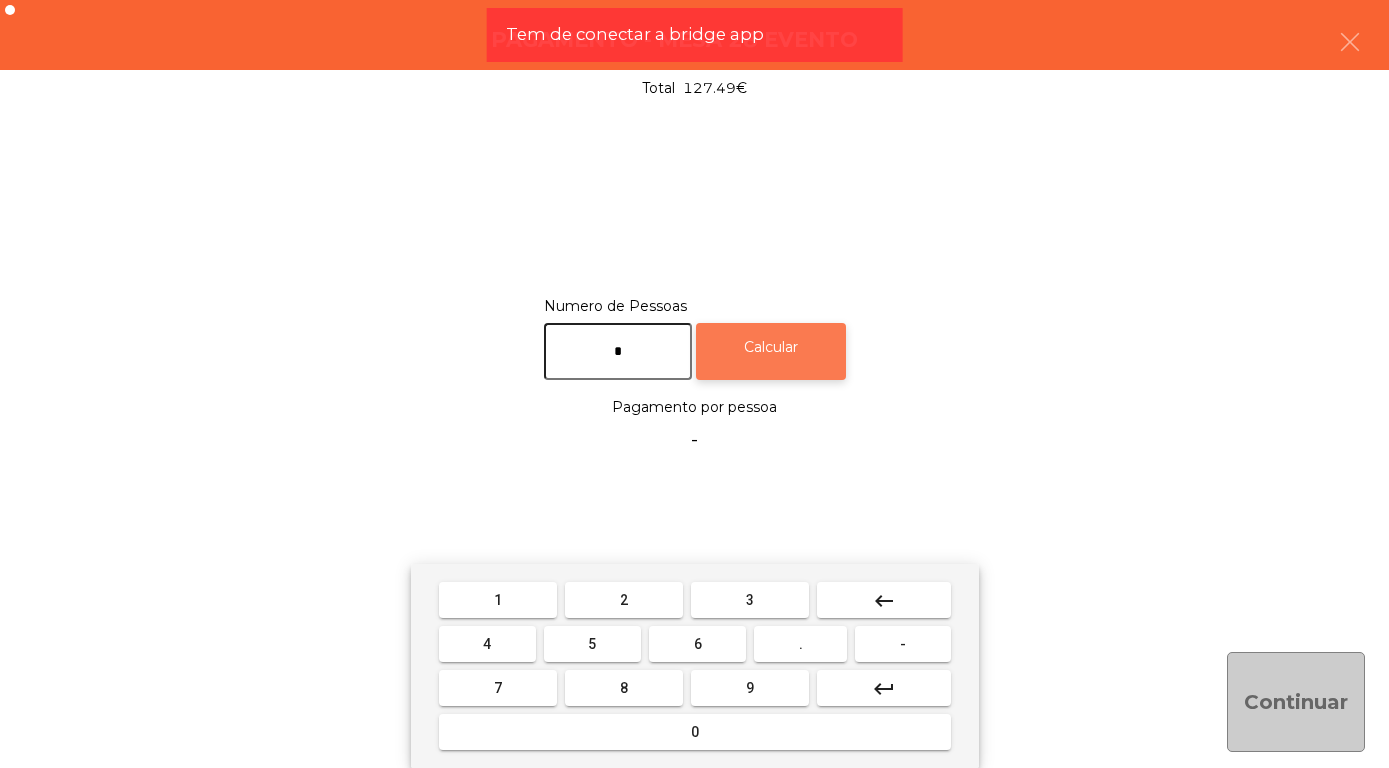 type on "*" 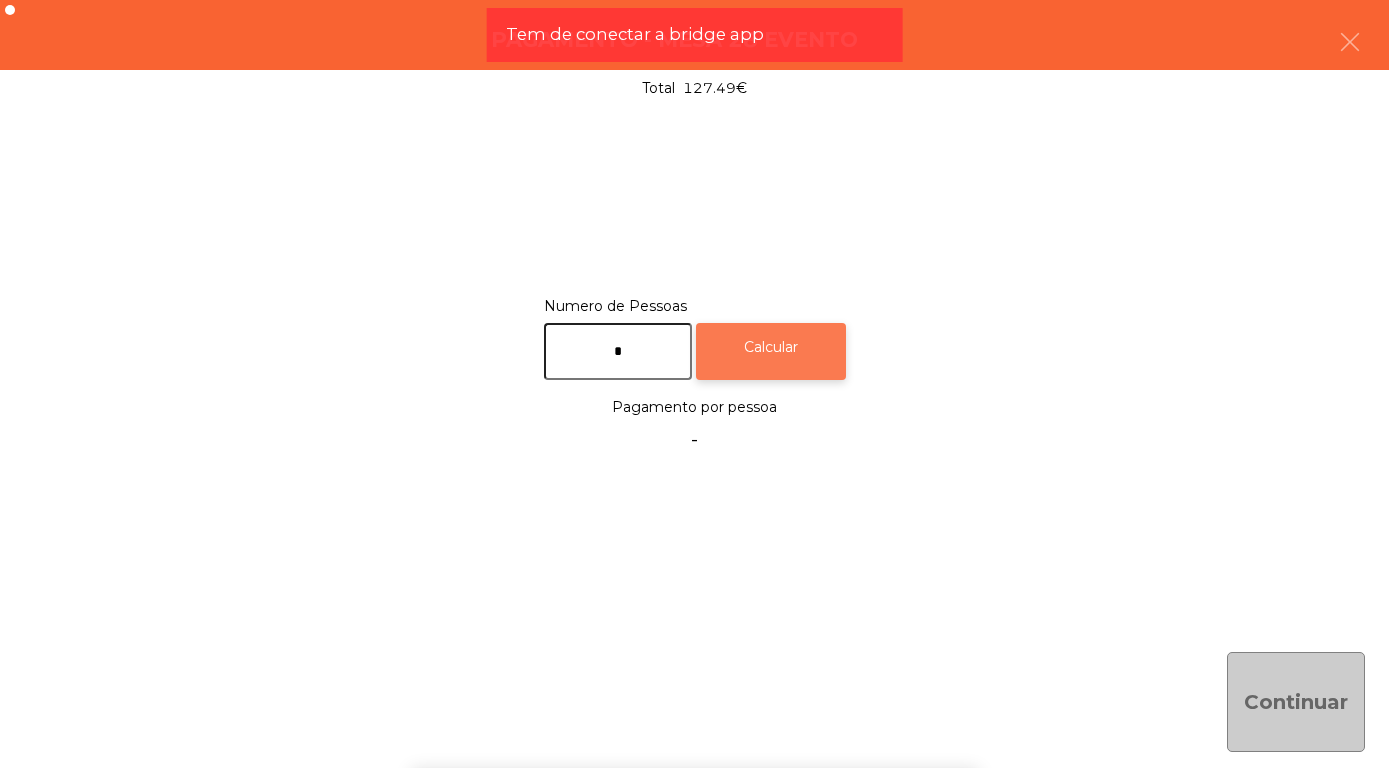 click on "Calcular" 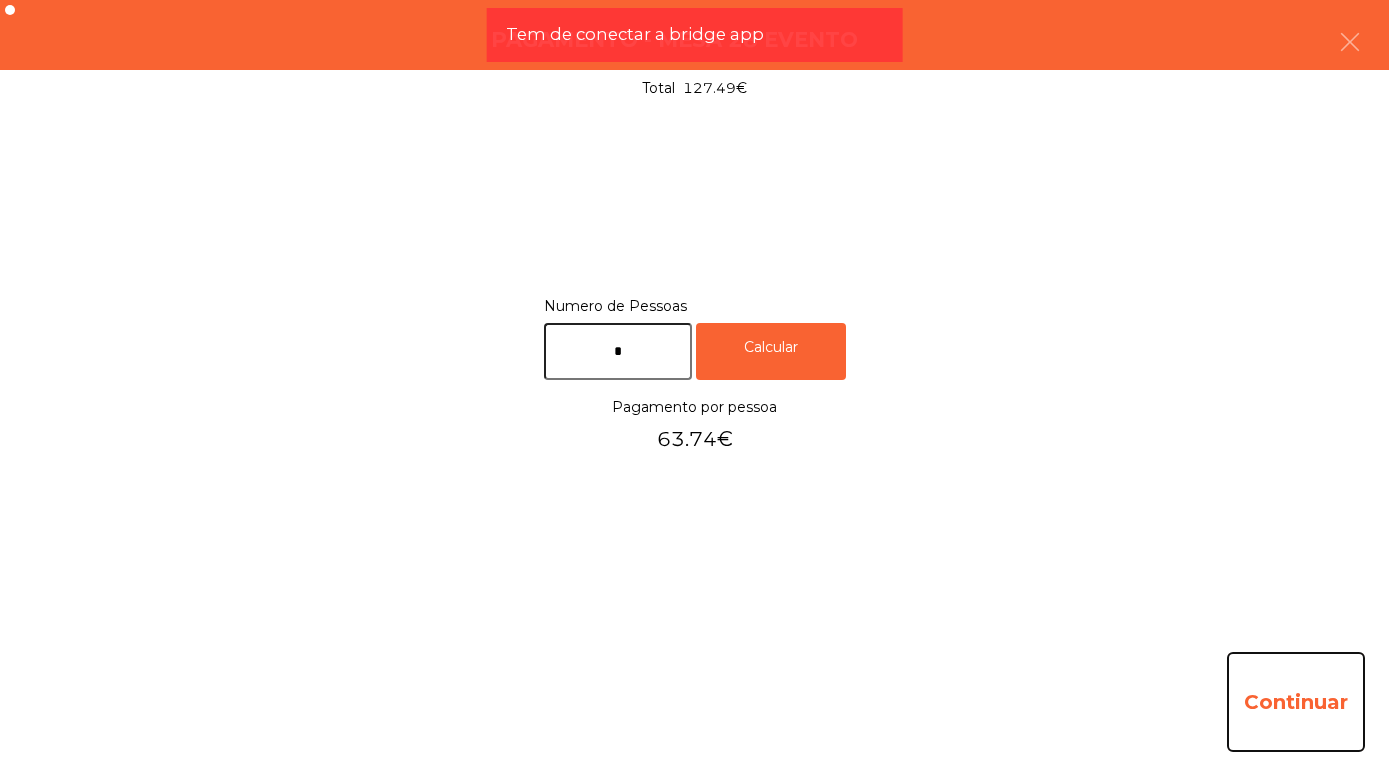 click on "Continuar" 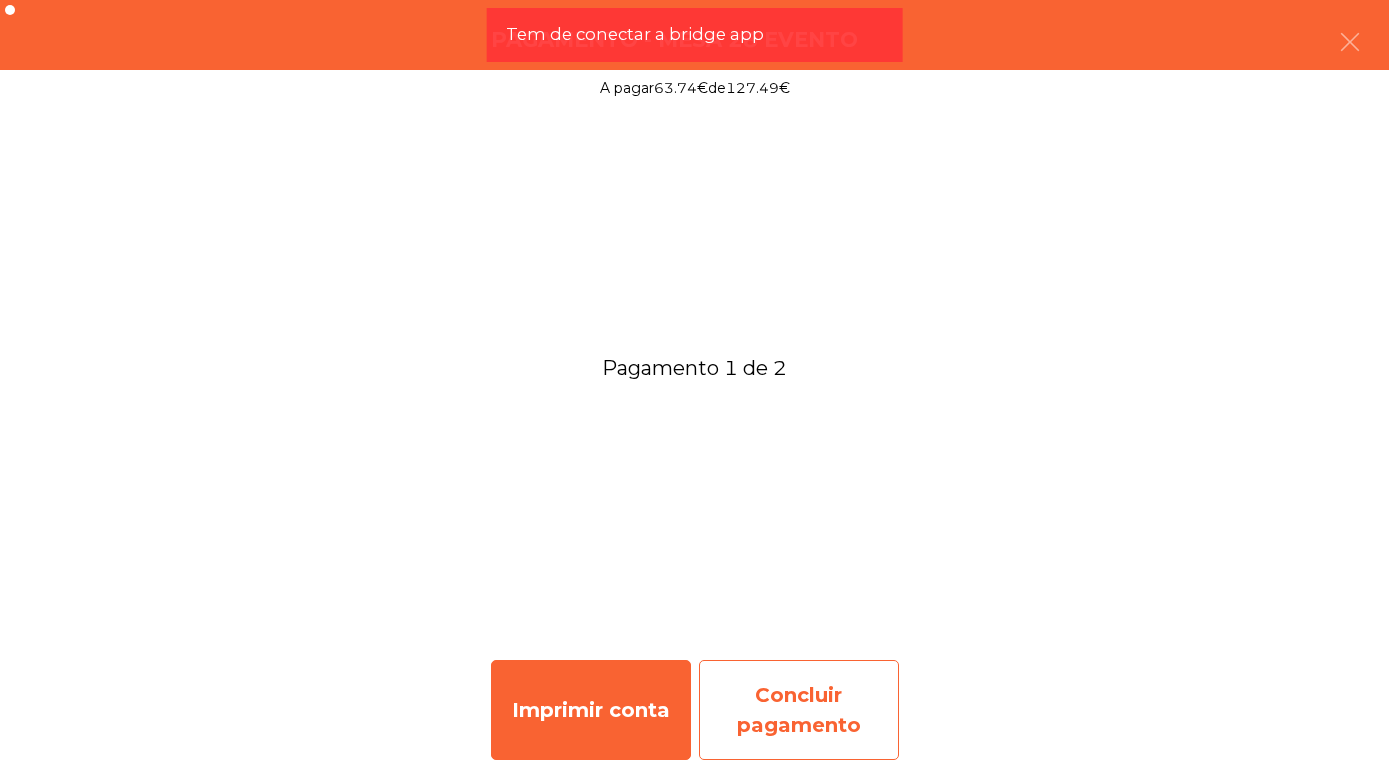 click on "Concluir pagamento" 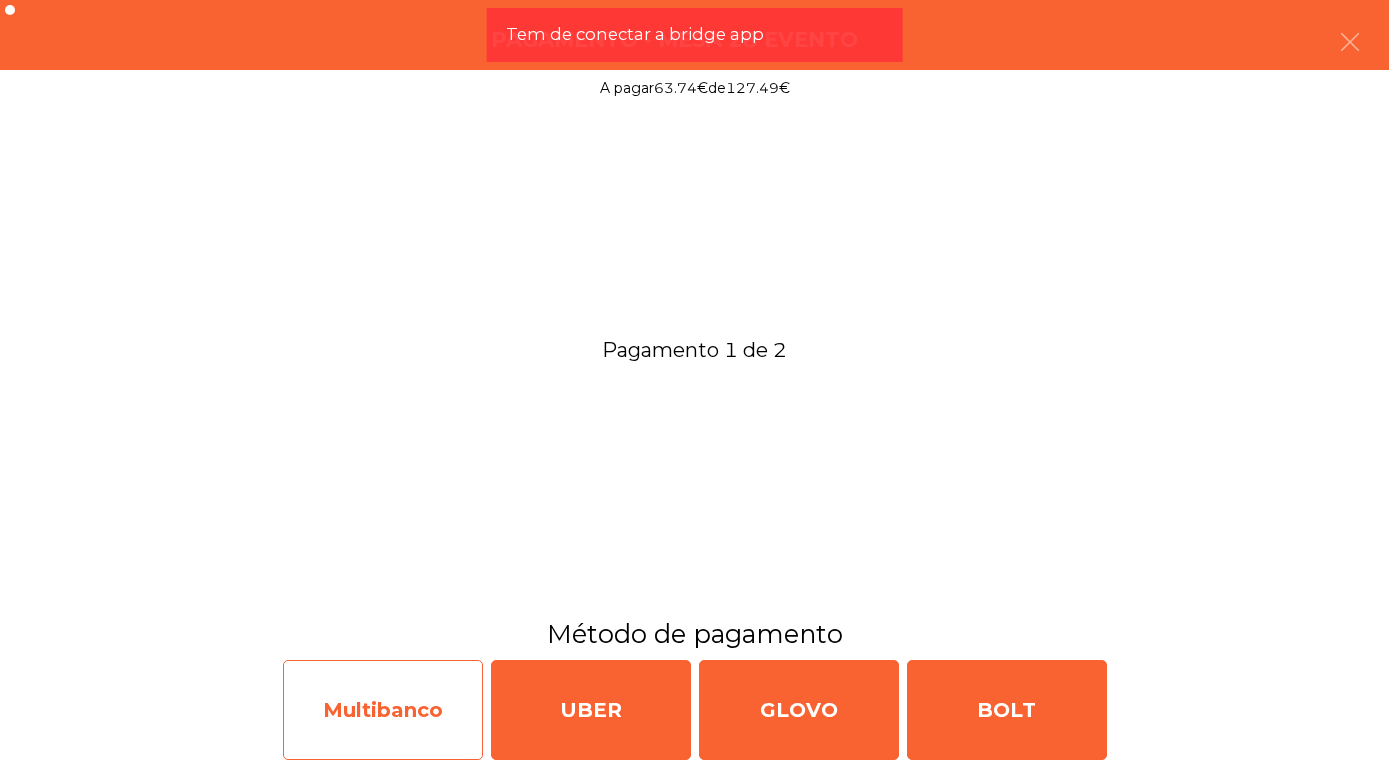 click on "Multibanco" 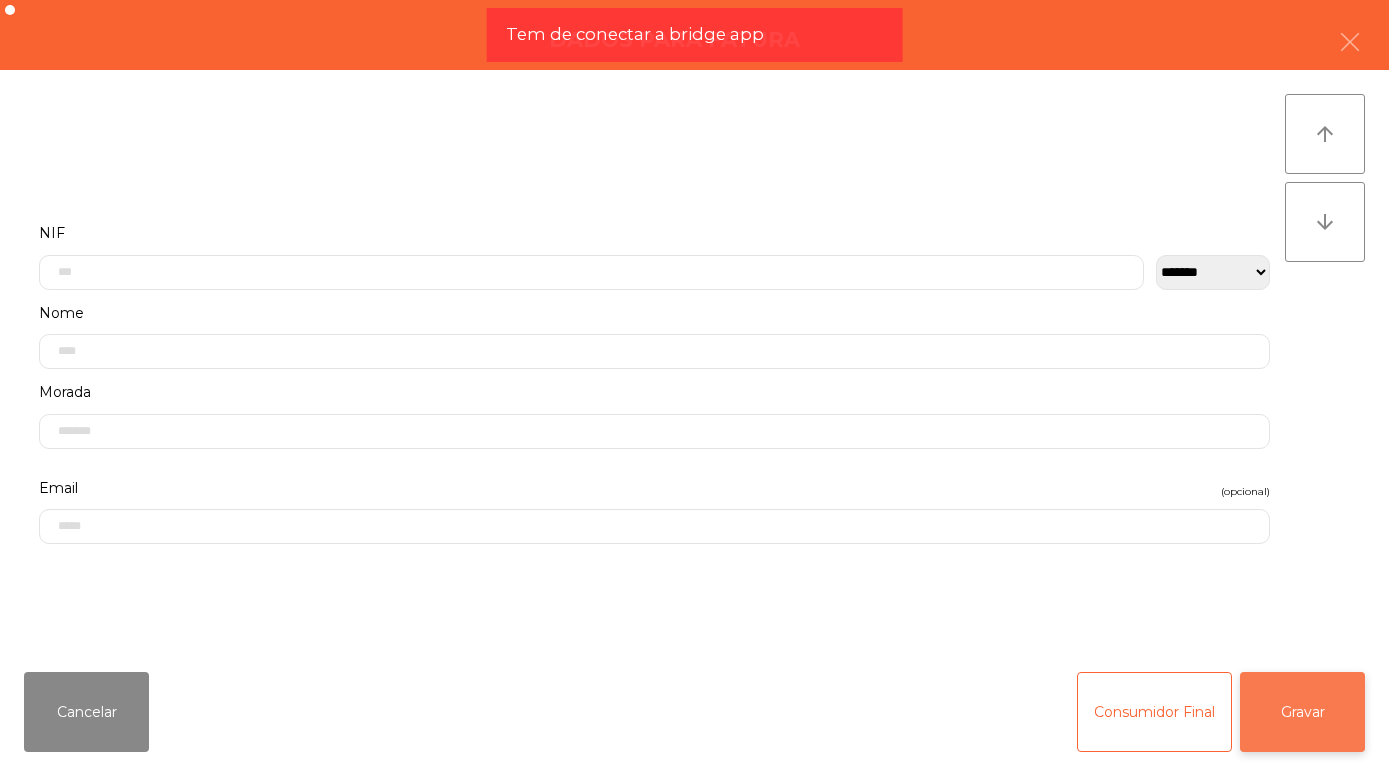 click on "Gravar" 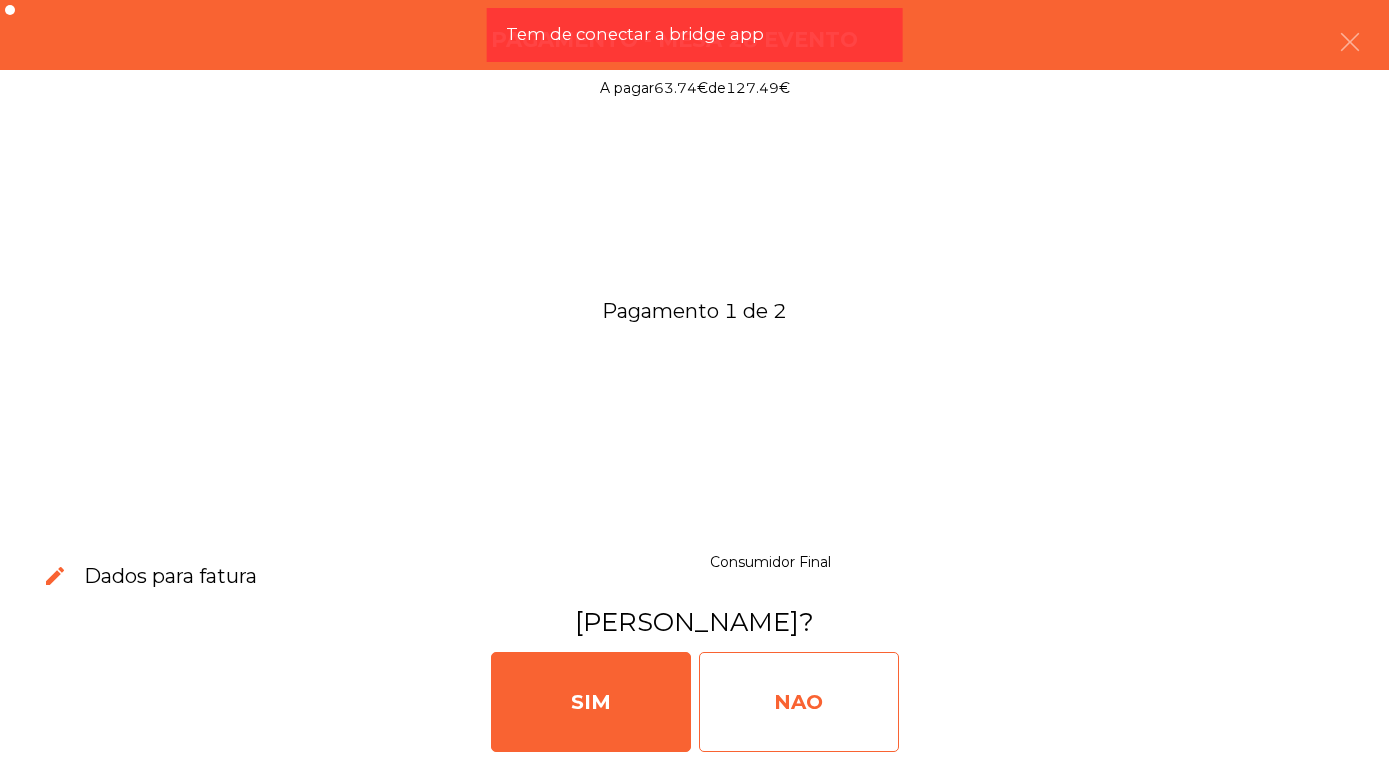 click on "NAO" 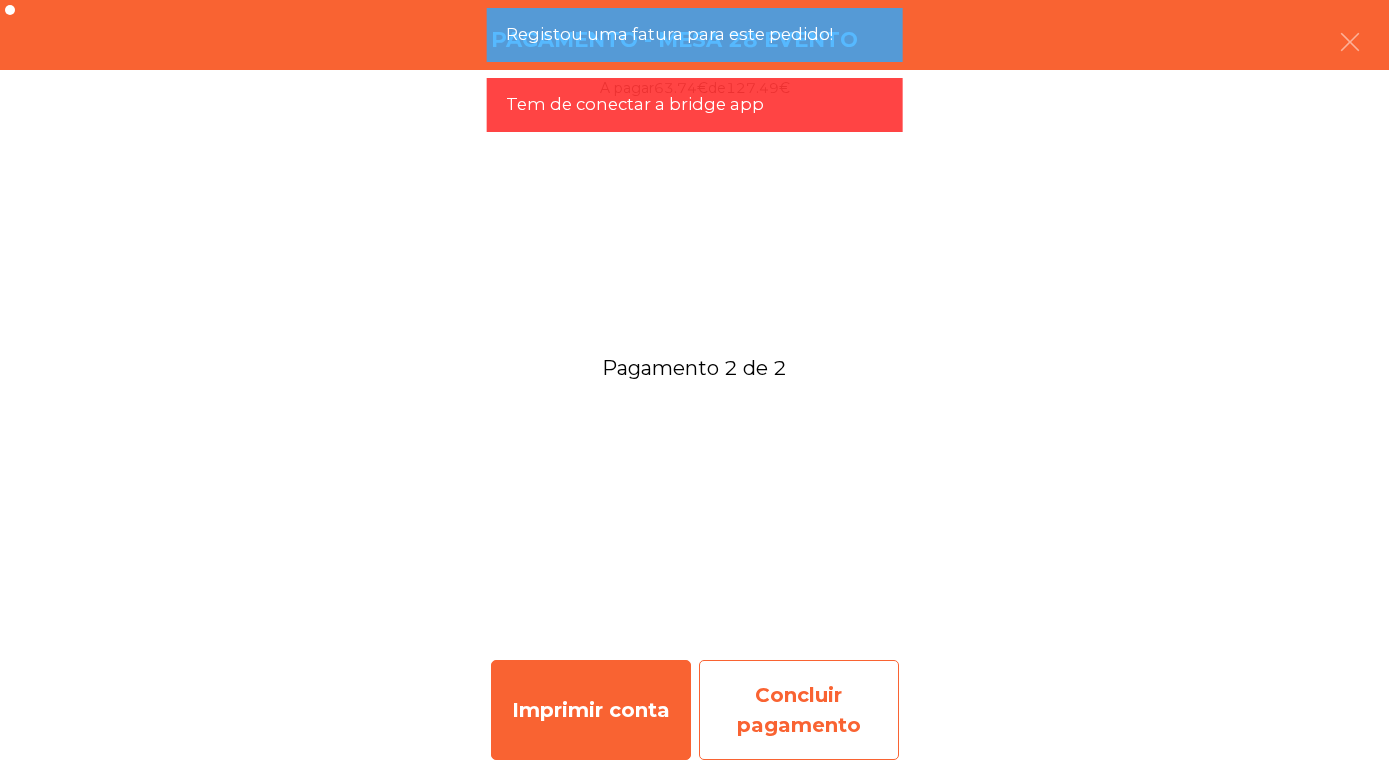 click on "Concluir pagamento" 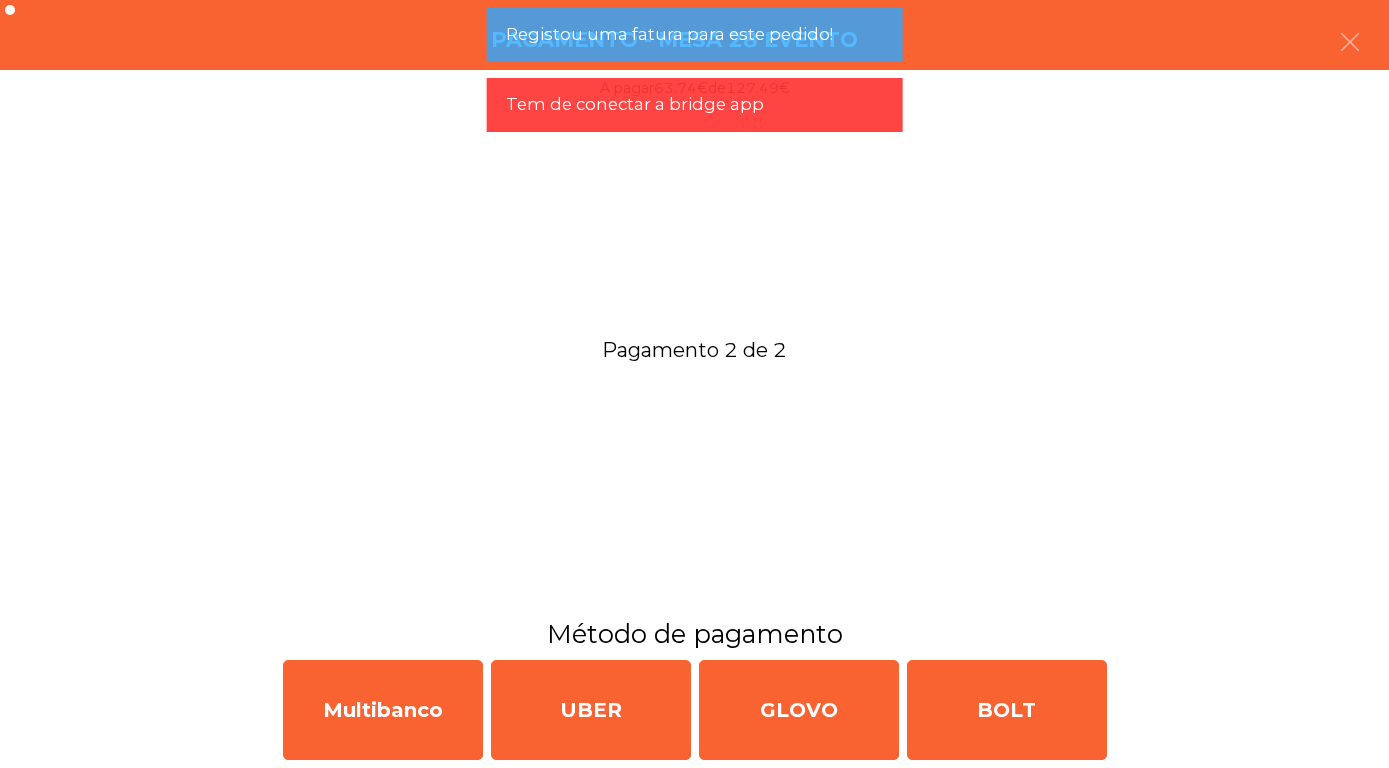 click on "Multibanco" 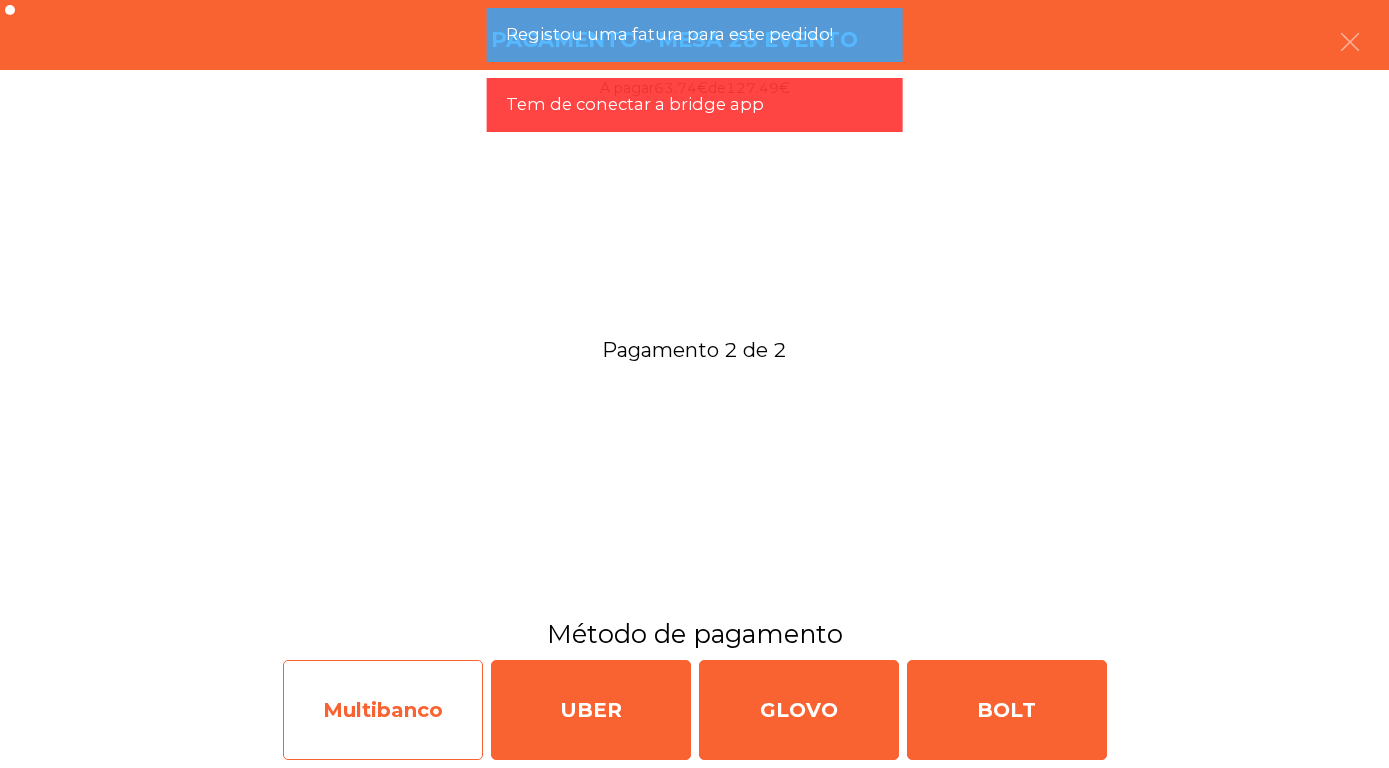 select on "**" 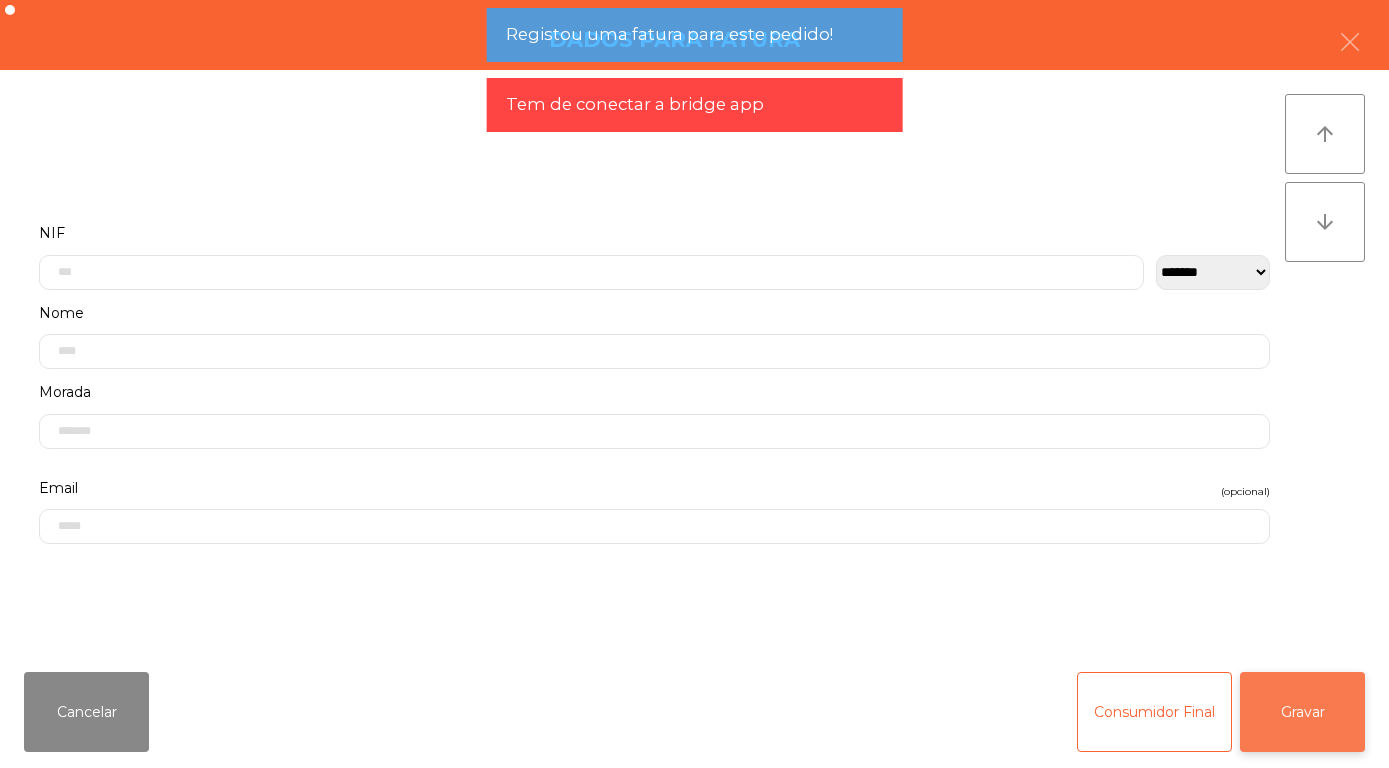 click on "Gravar" 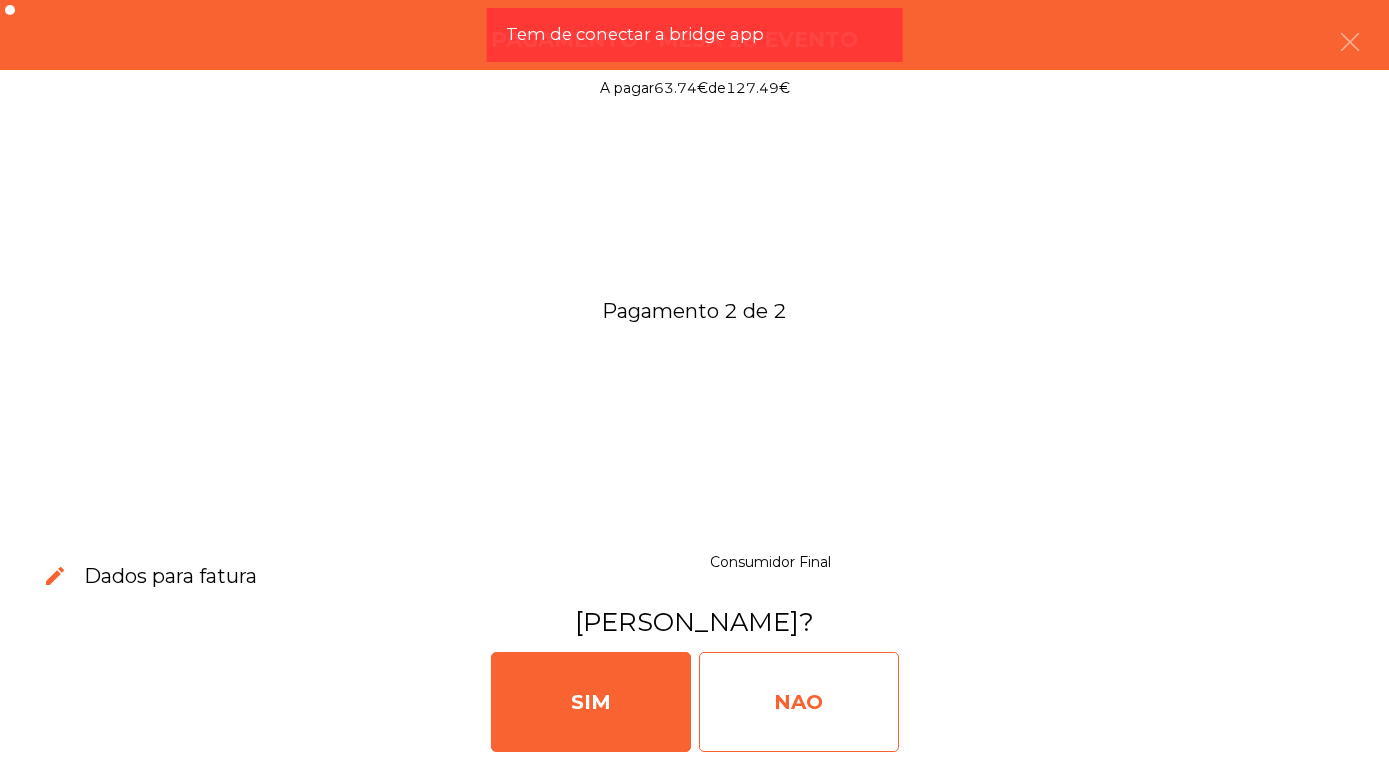 click on "NAO" 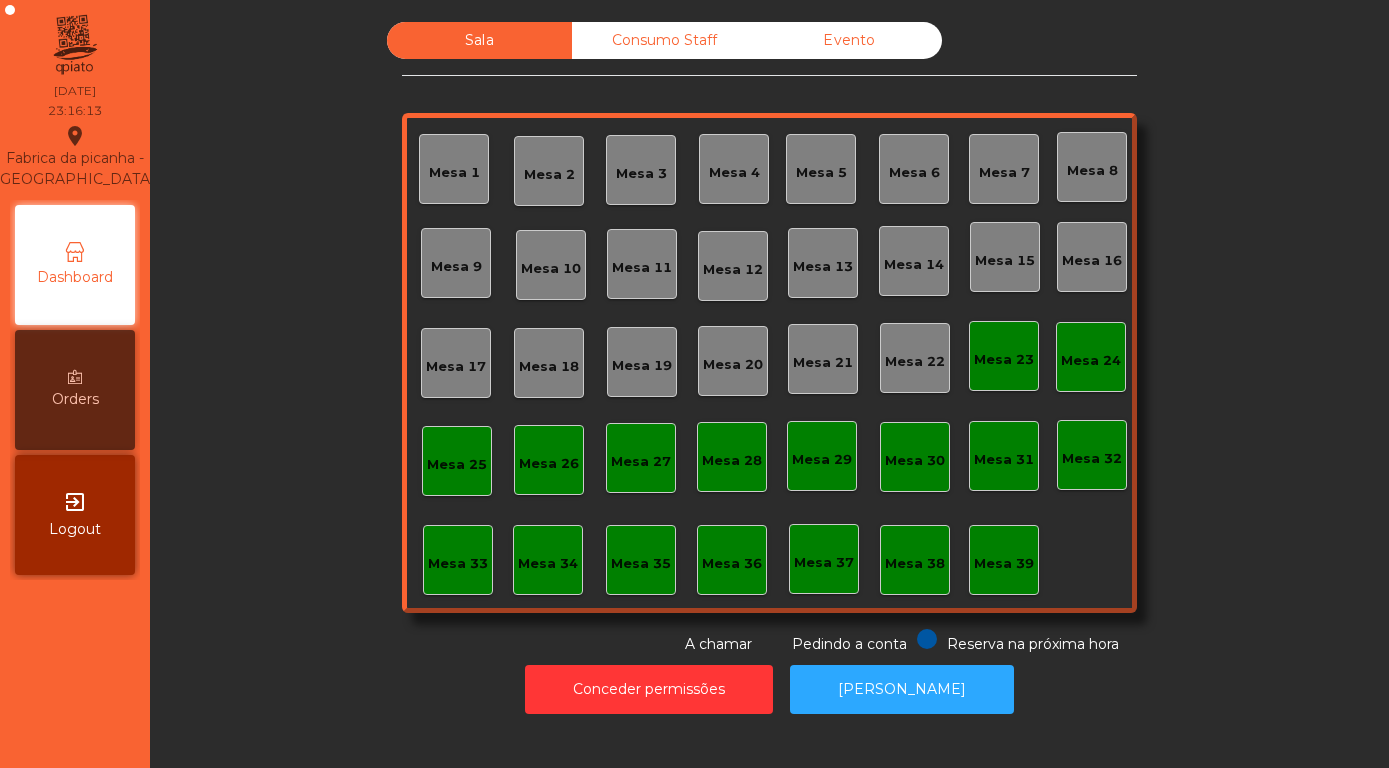 scroll, scrollTop: 0, scrollLeft: 0, axis: both 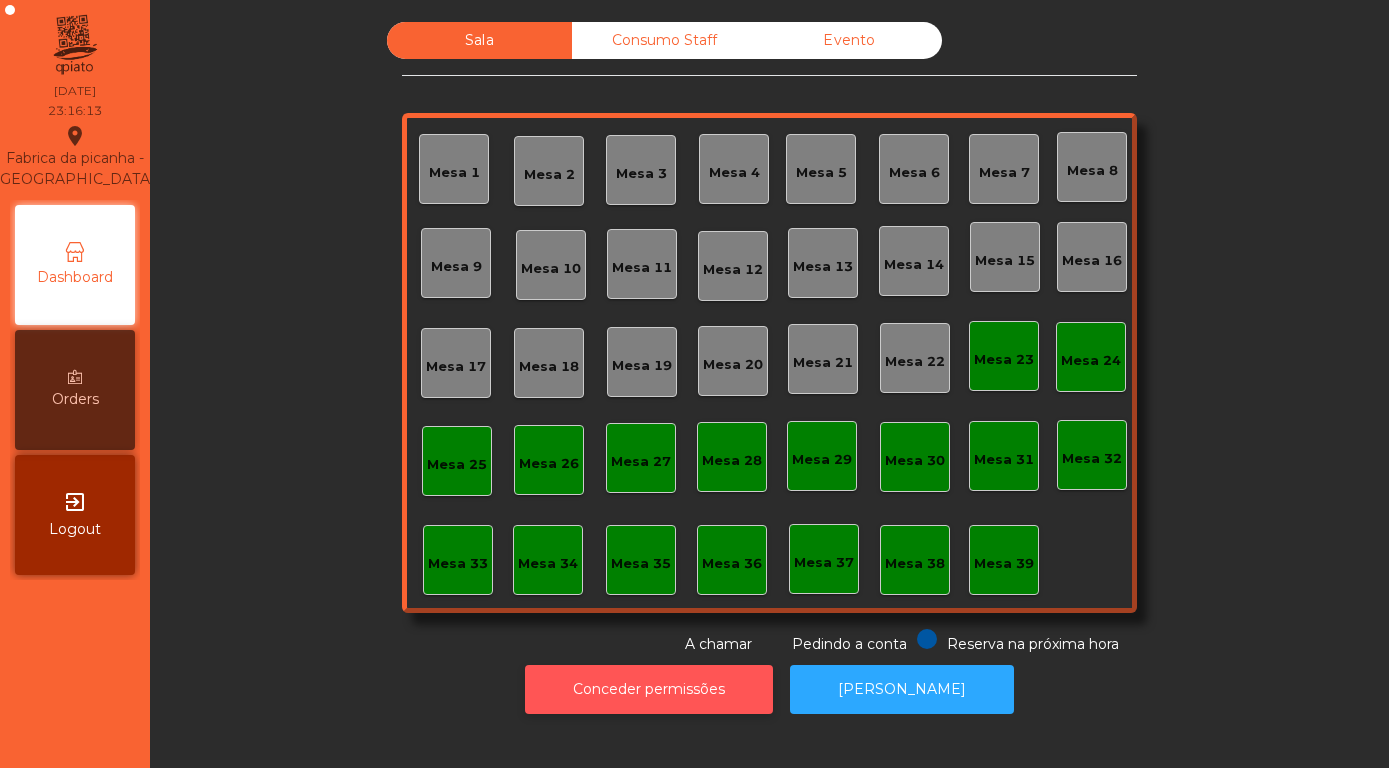click on "Conceder permissões" 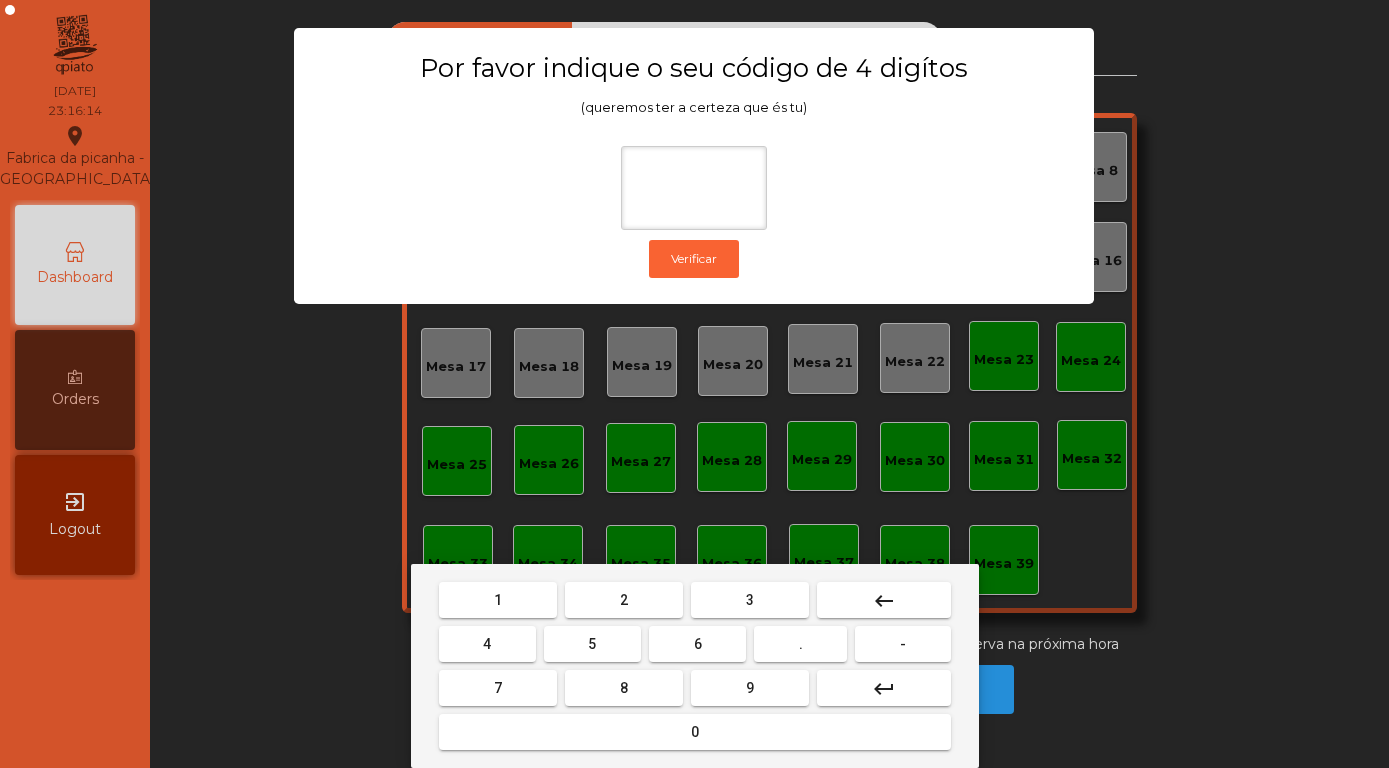 click on "8" at bounding box center (624, 688) 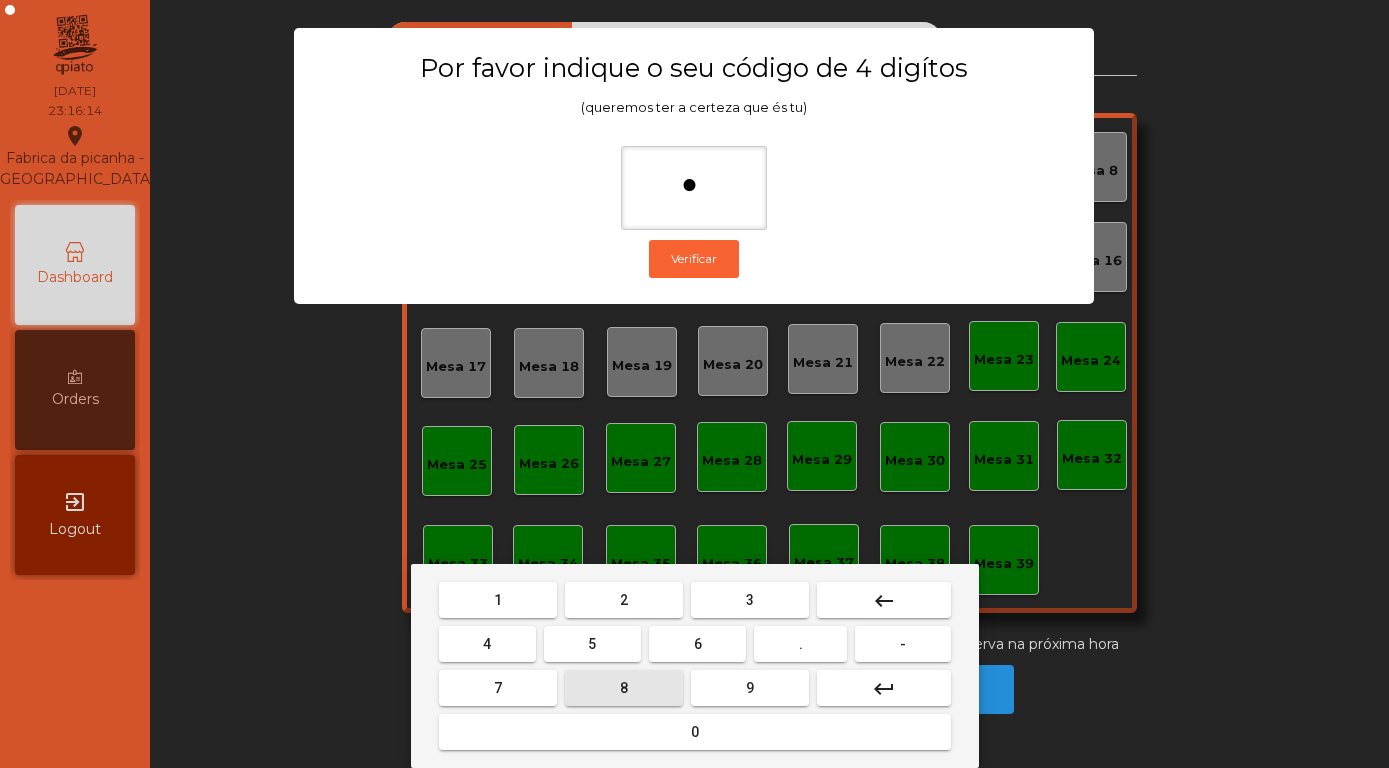 click on "4" at bounding box center [487, 644] 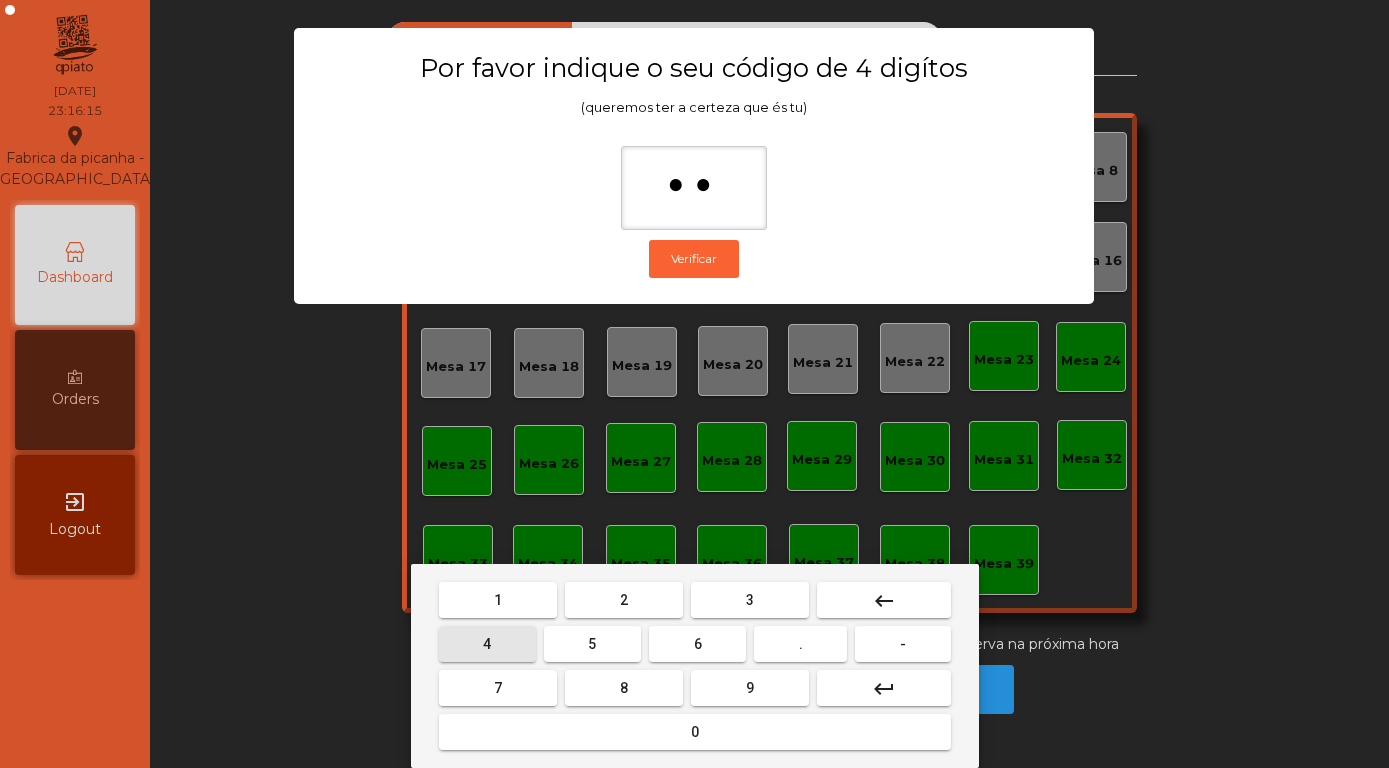click on "5" at bounding box center [592, 644] 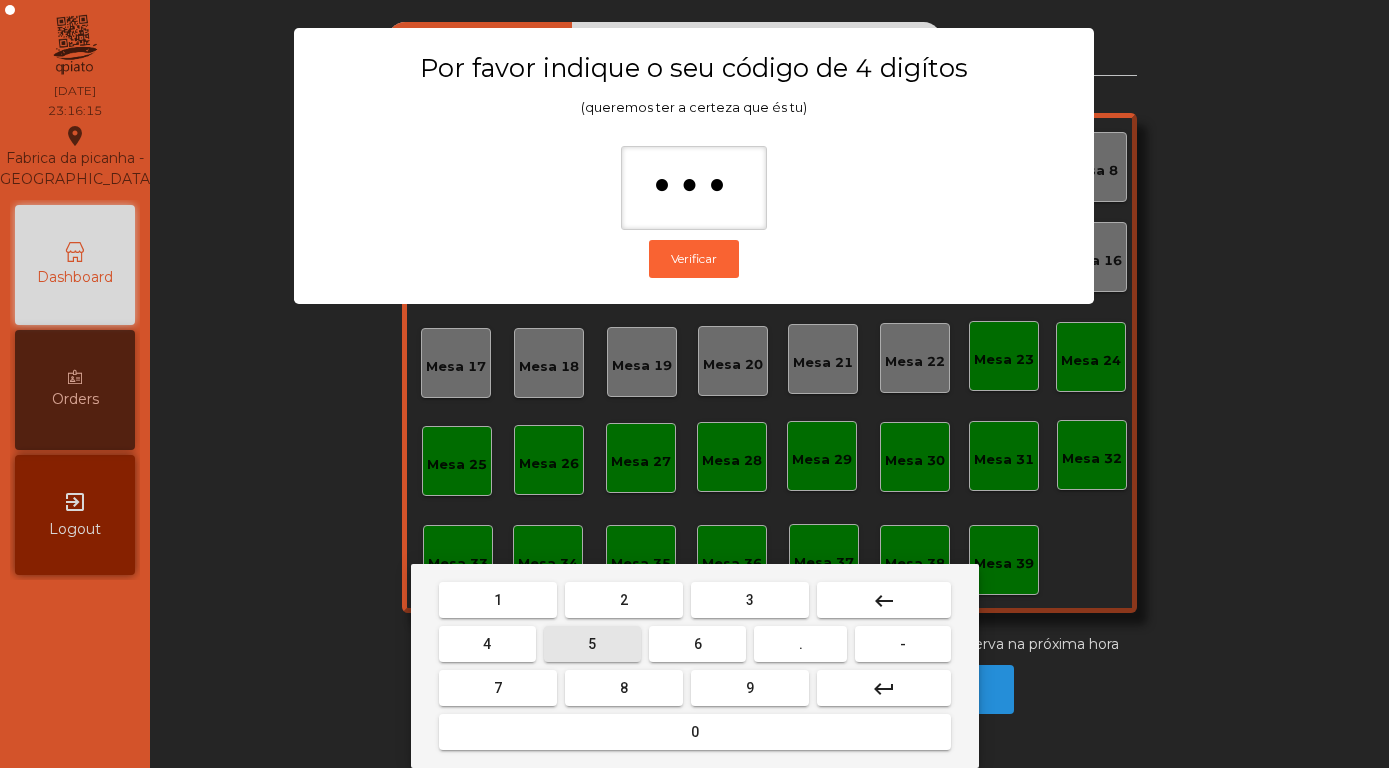 click on "7" at bounding box center (498, 688) 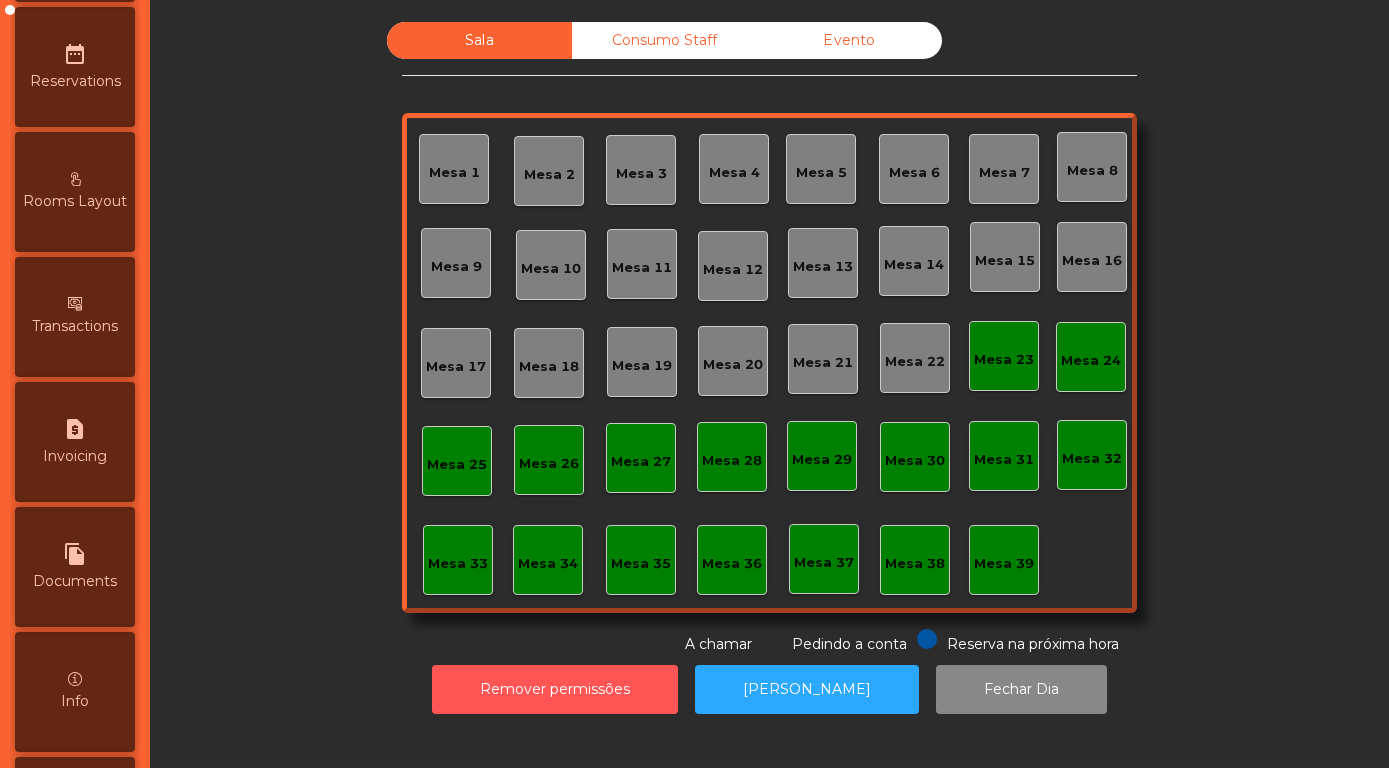 scroll, scrollTop: 948, scrollLeft: 0, axis: vertical 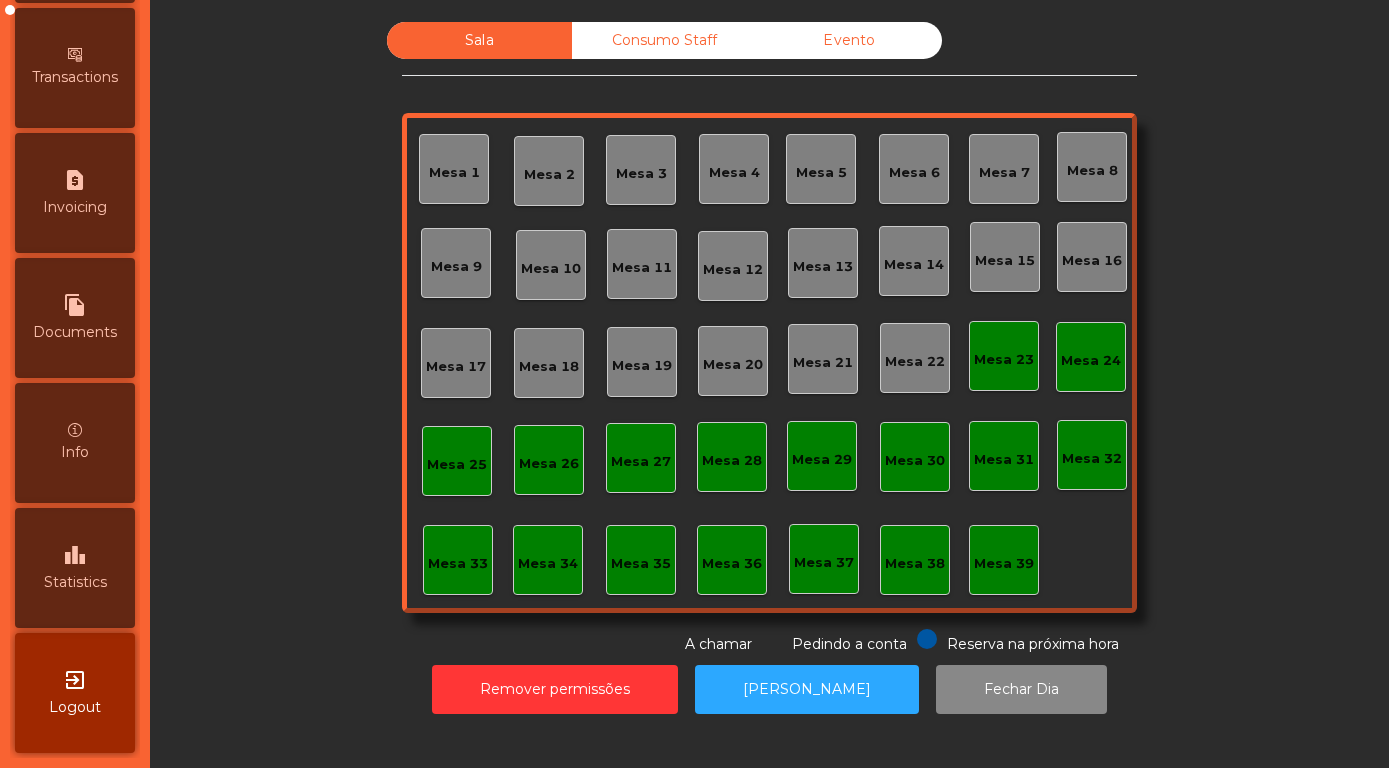click on "leaderboard" at bounding box center (75, 555) 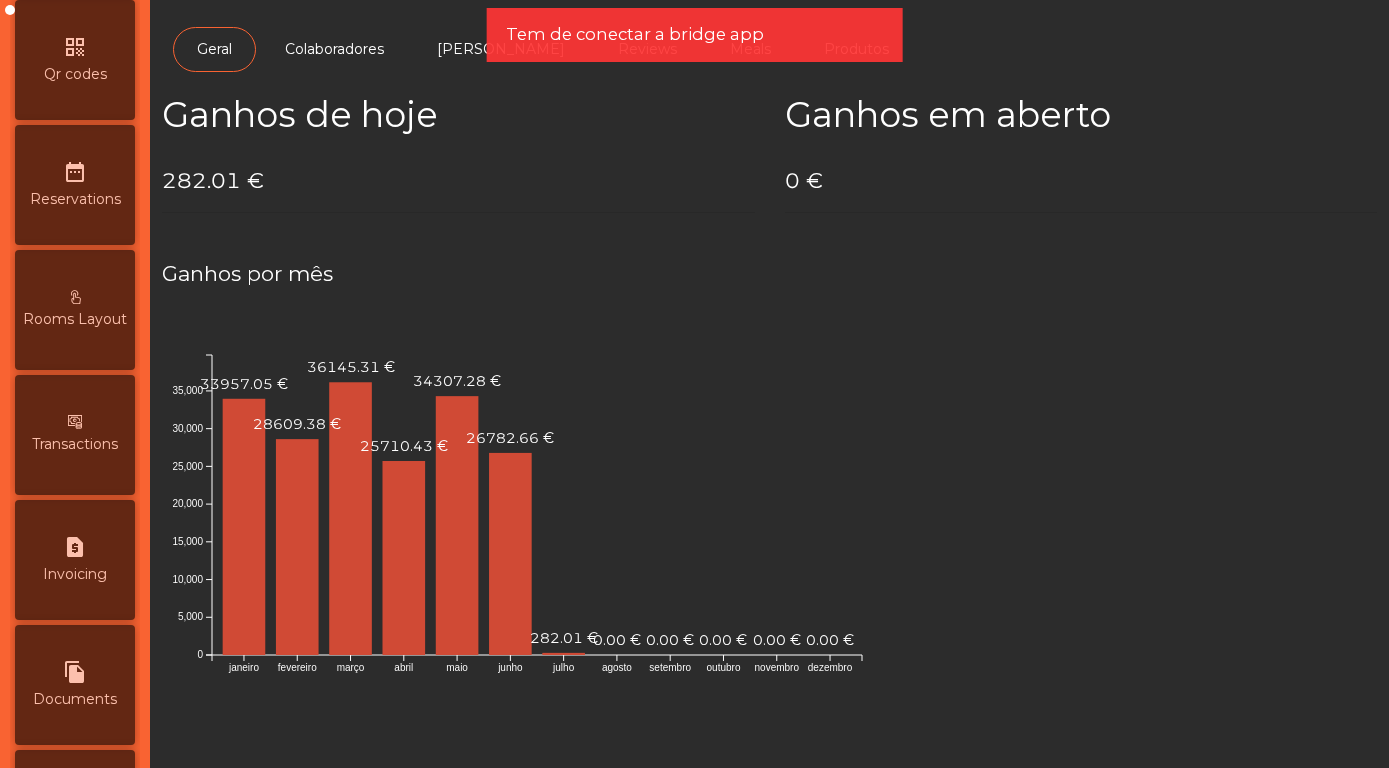 scroll, scrollTop: 0, scrollLeft: 0, axis: both 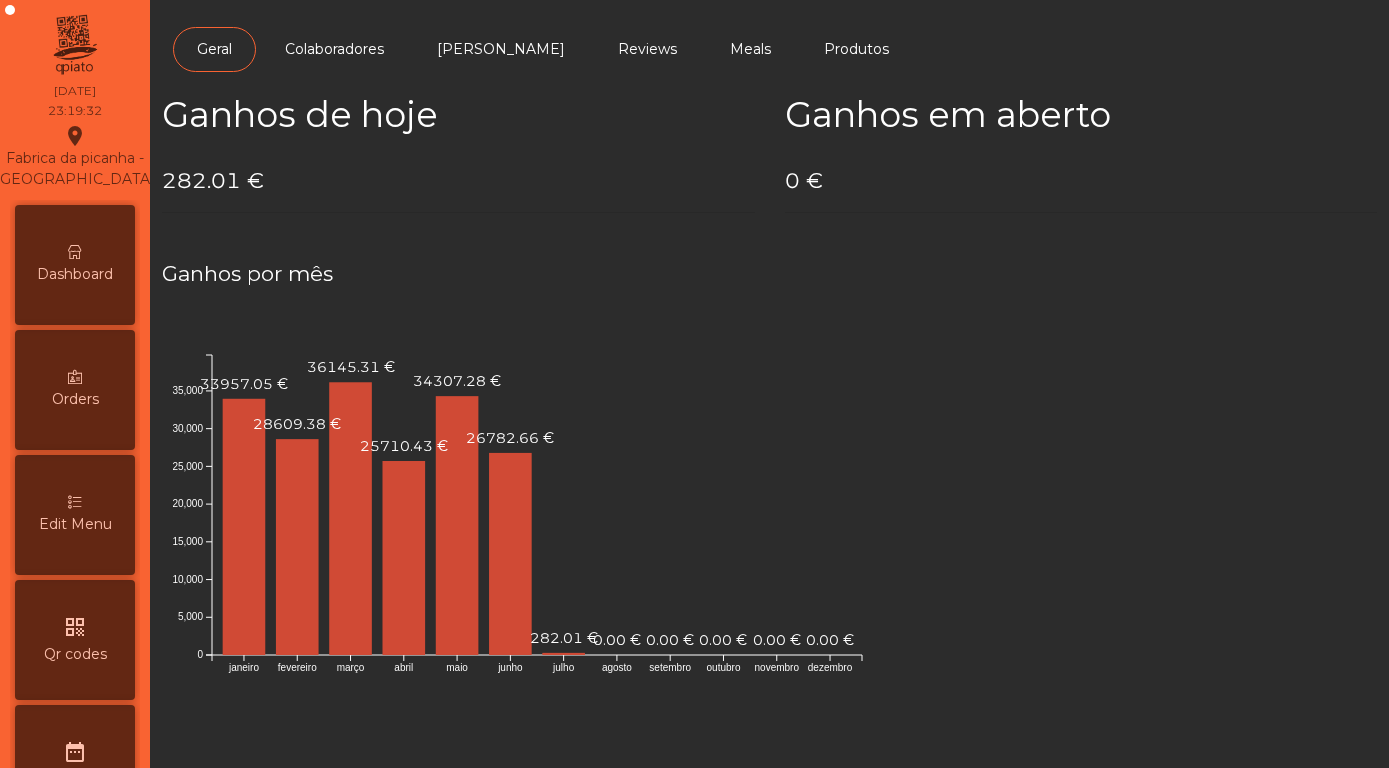 click on "Dashboard" at bounding box center [75, 274] 